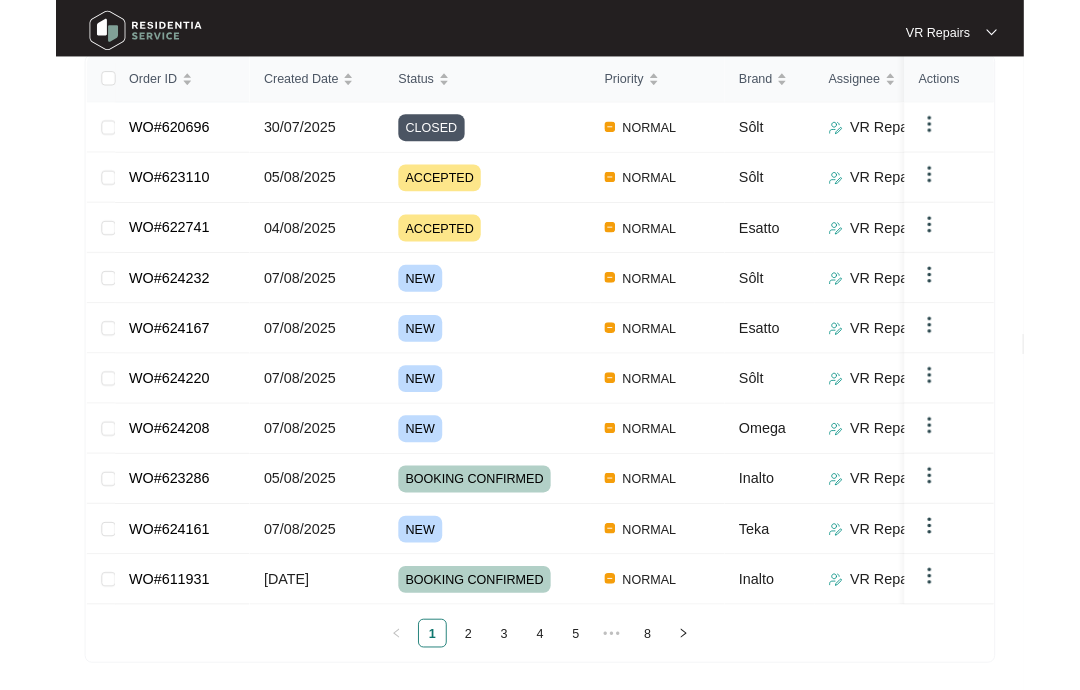 scroll, scrollTop: 394, scrollLeft: 0, axis: vertical 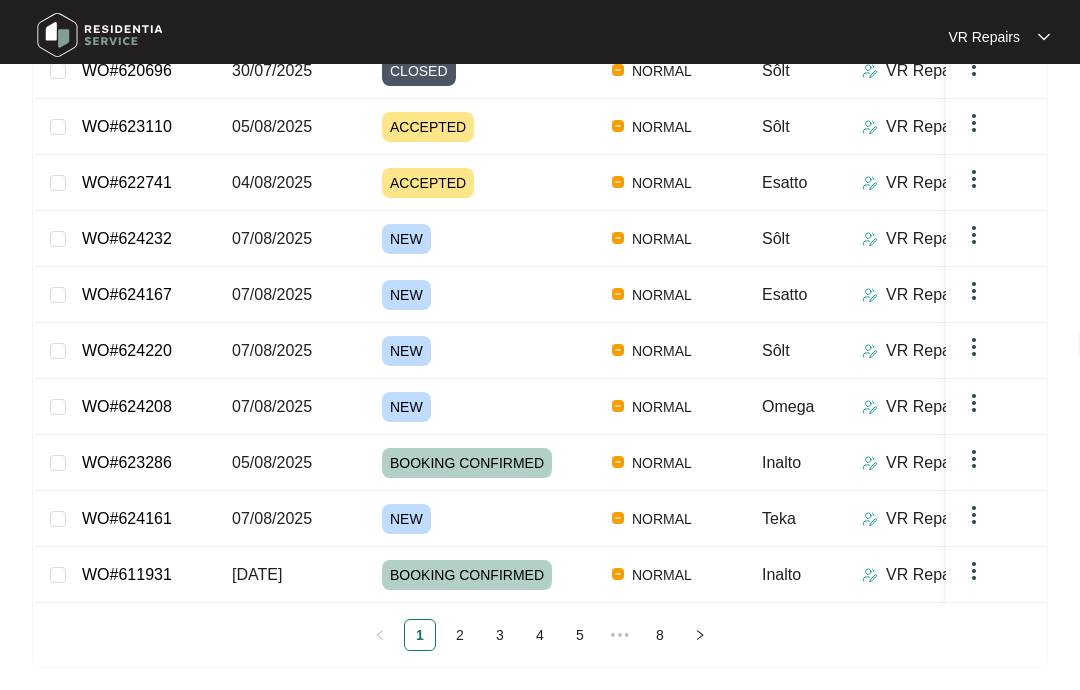 click on "2" at bounding box center [460, 635] 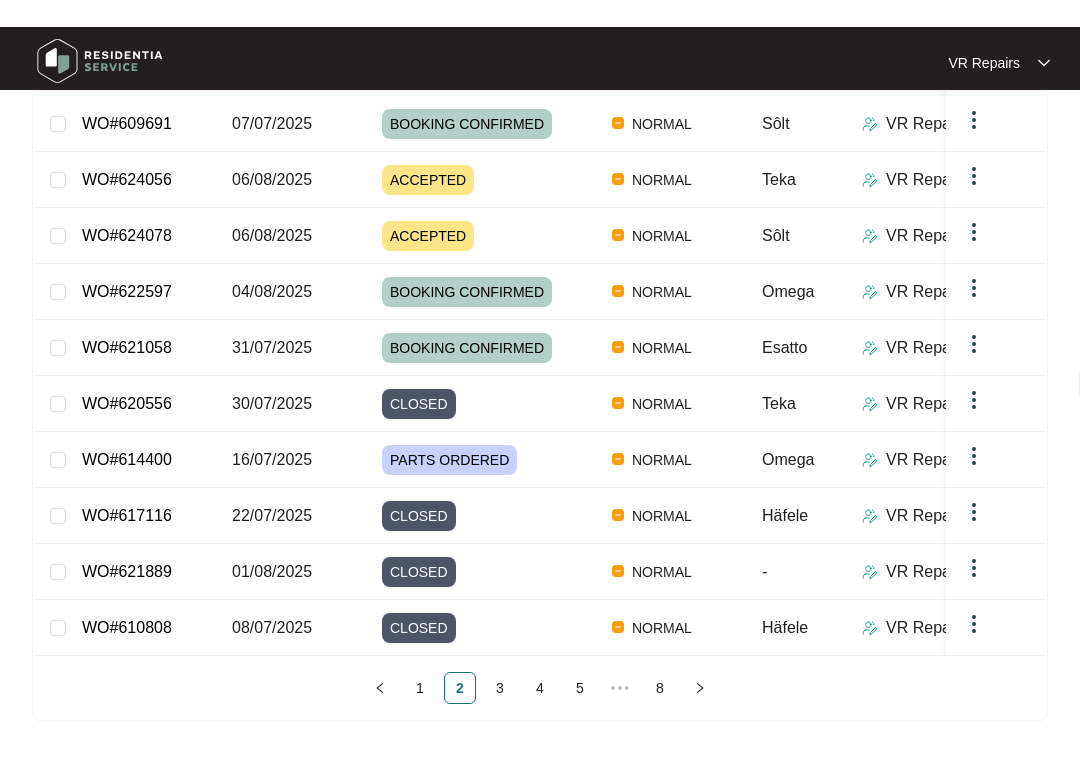 scroll, scrollTop: 314, scrollLeft: 0, axis: vertical 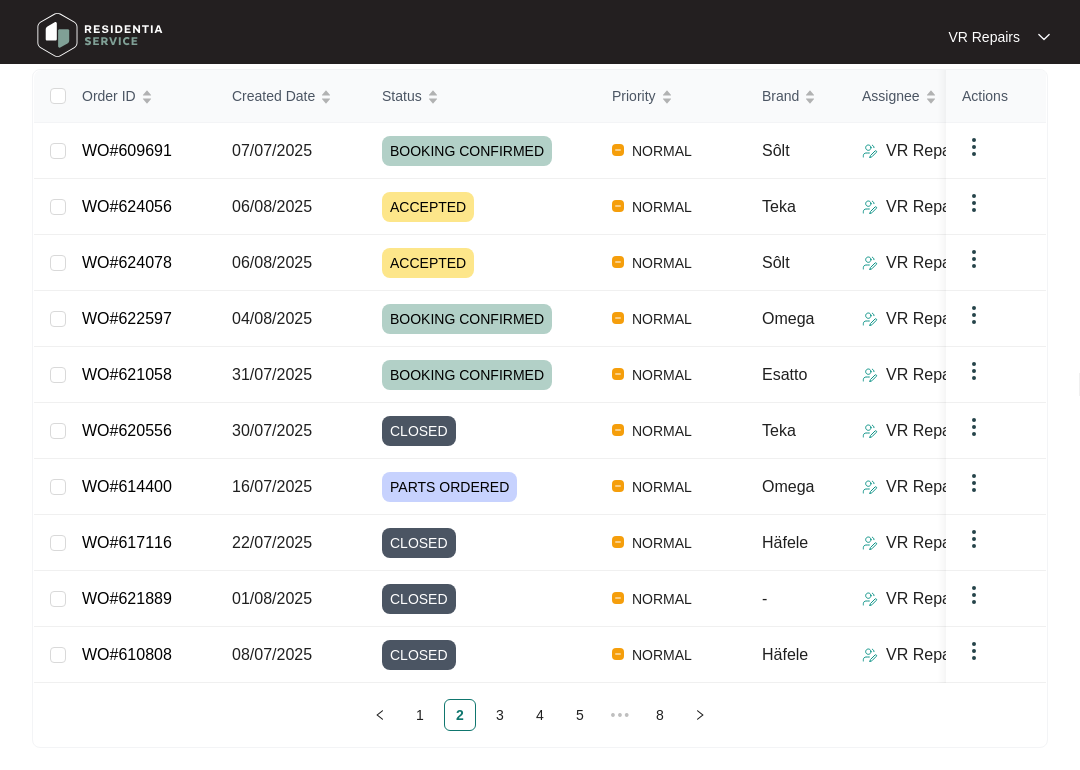 click on "1" at bounding box center (420, 715) 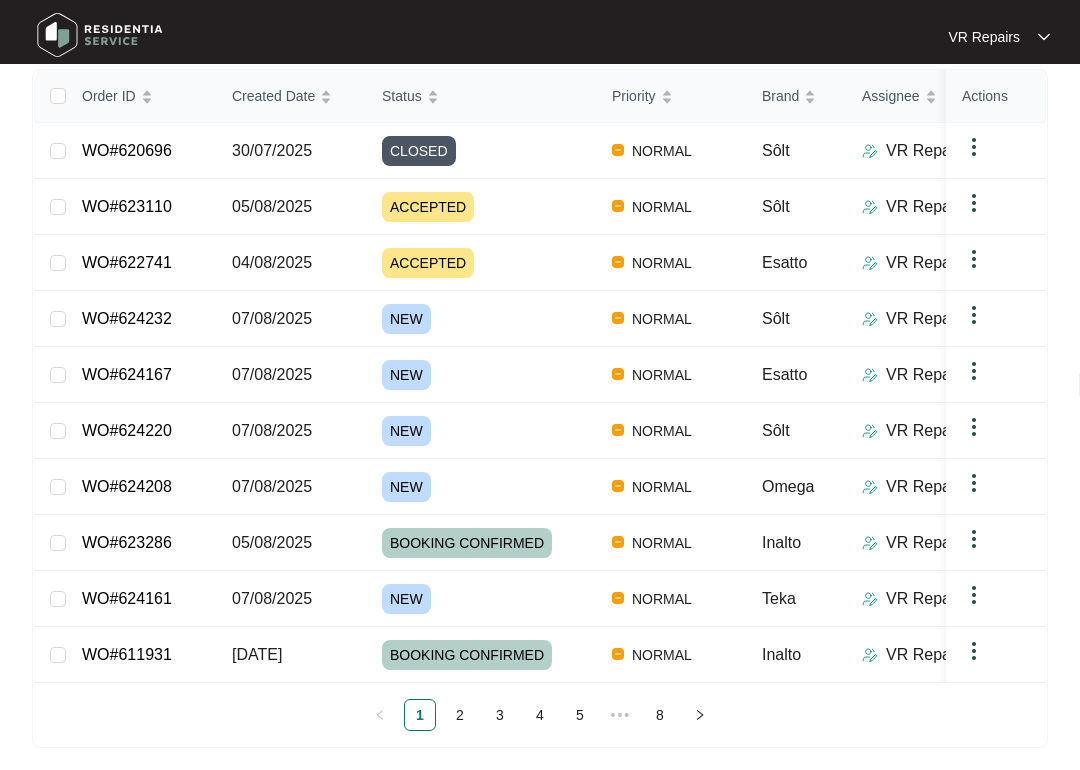 click on "WO#624161" at bounding box center [141, 599] 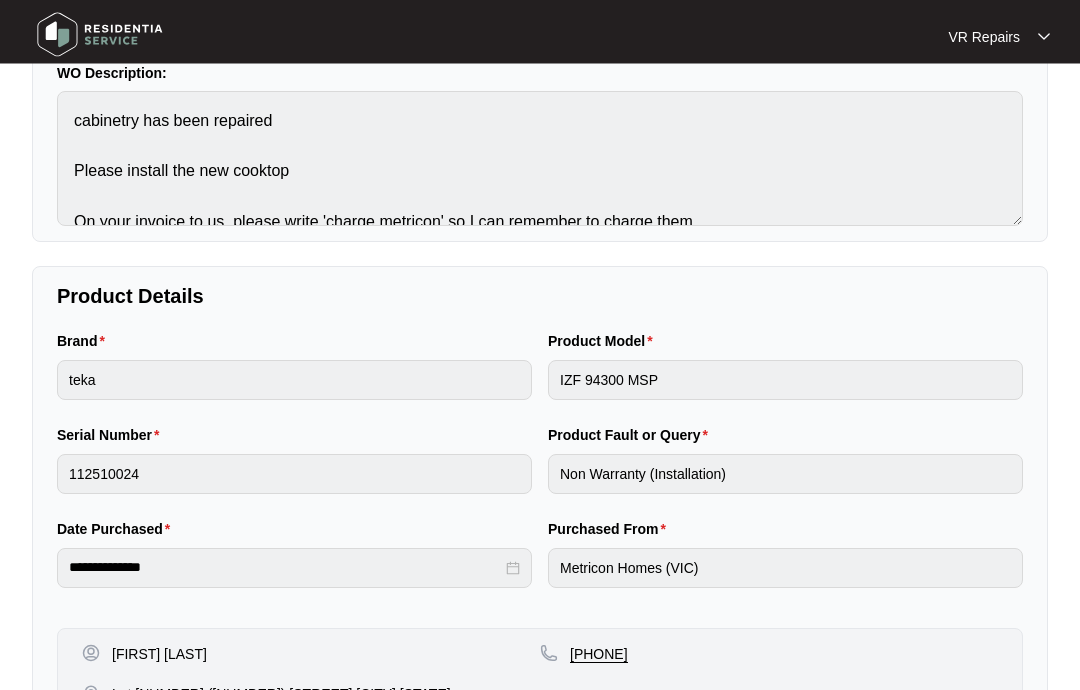 scroll, scrollTop: 0, scrollLeft: 0, axis: both 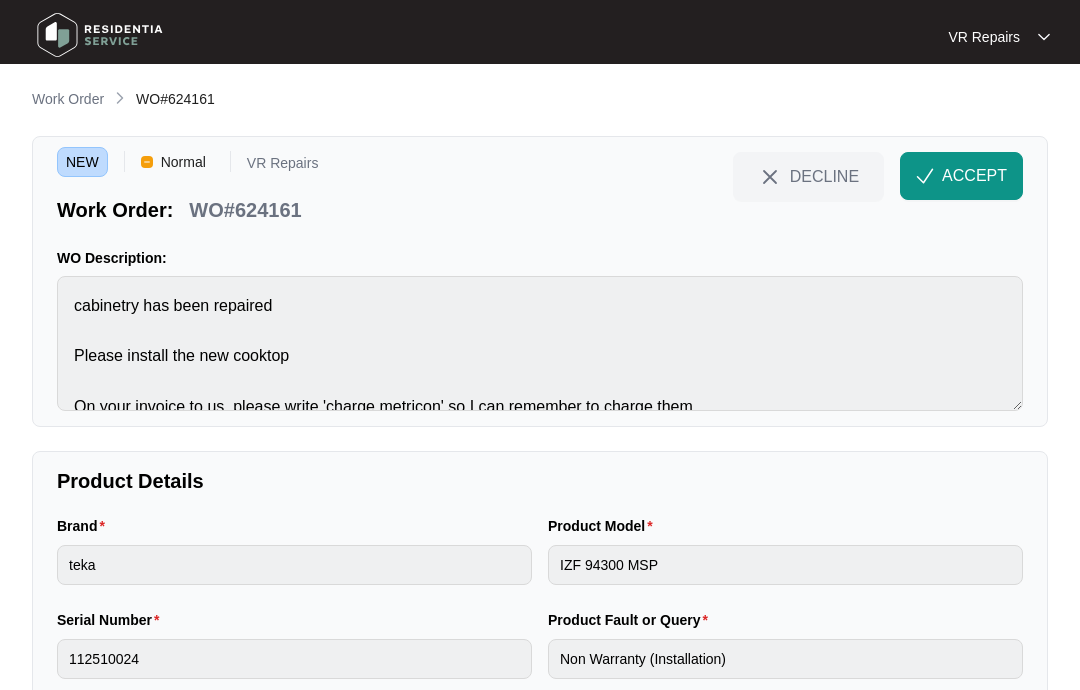 click on "Work Order" at bounding box center (68, 99) 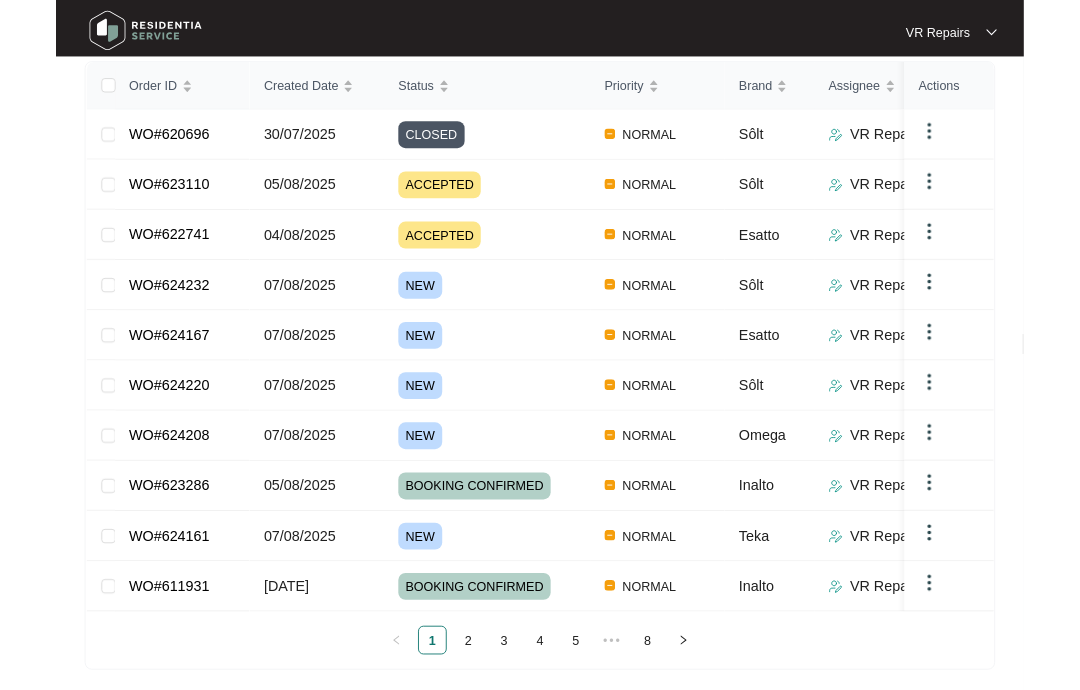 scroll, scrollTop: 394, scrollLeft: 0, axis: vertical 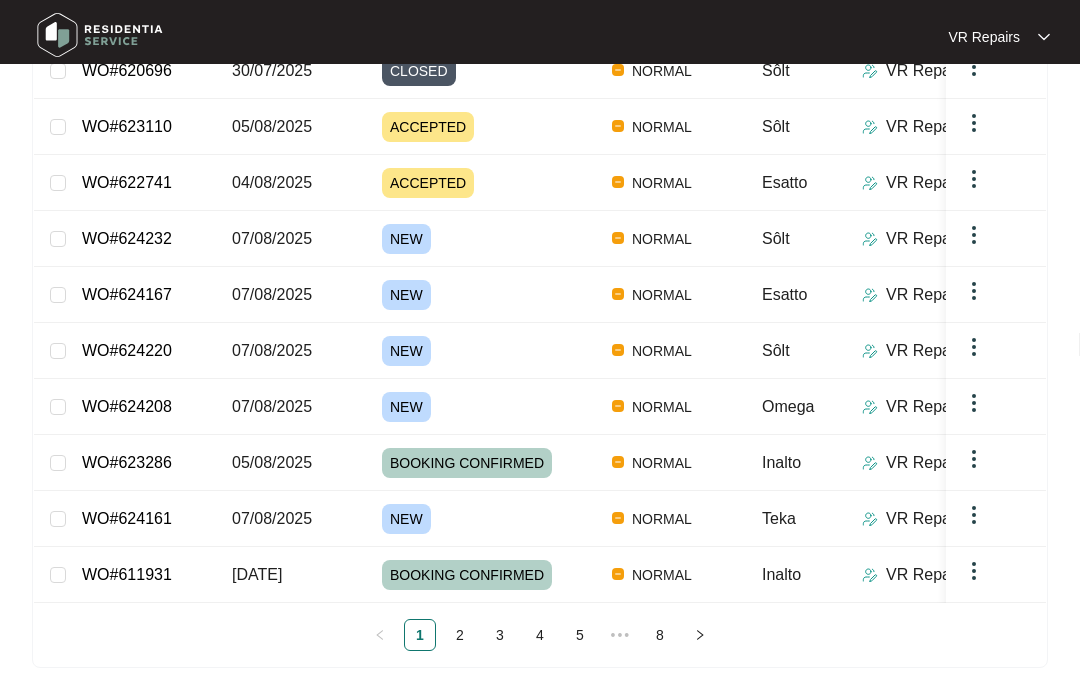 click on "WO#624208" at bounding box center (127, 406) 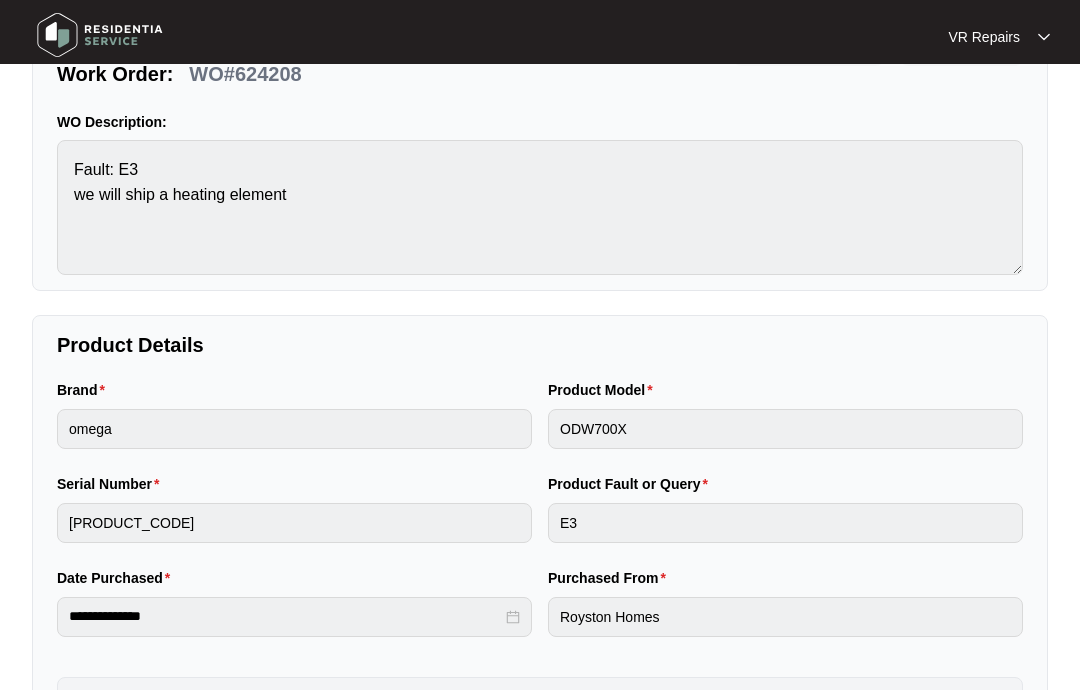 scroll, scrollTop: 0, scrollLeft: 0, axis: both 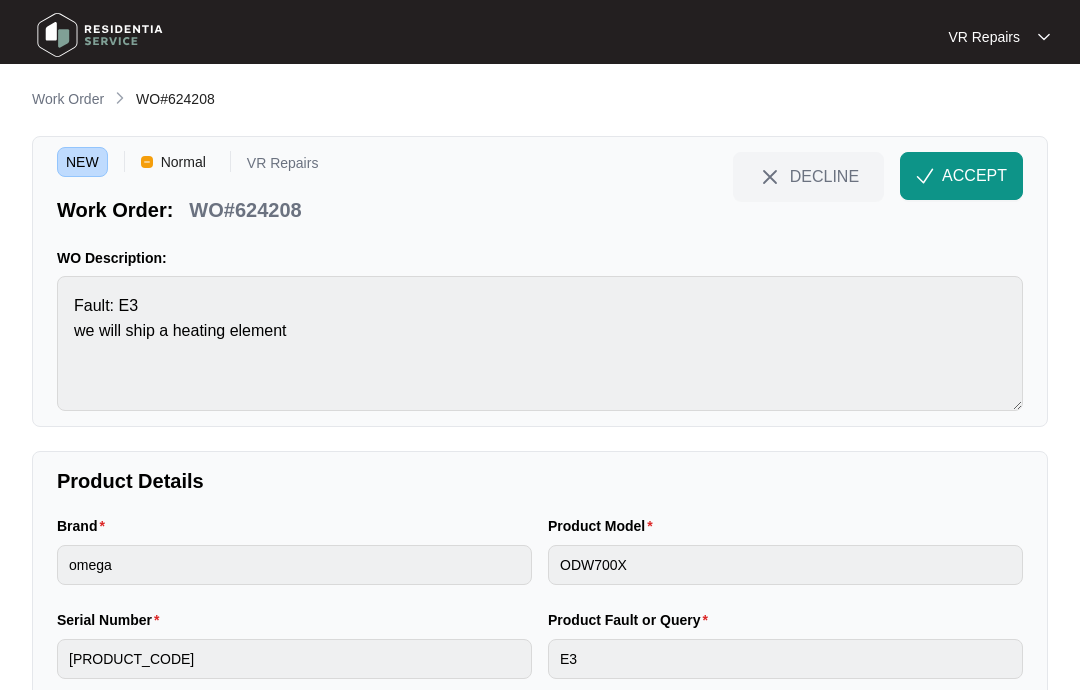 click on "Work Order" at bounding box center [68, 99] 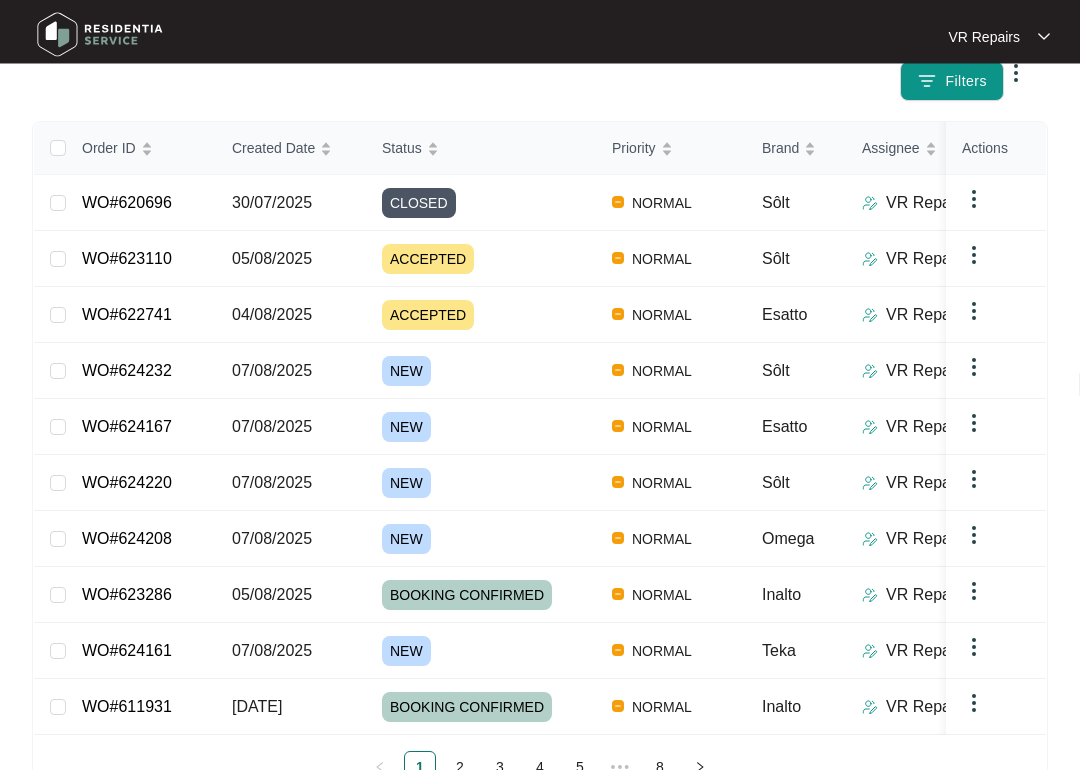 scroll, scrollTop: 262, scrollLeft: 0, axis: vertical 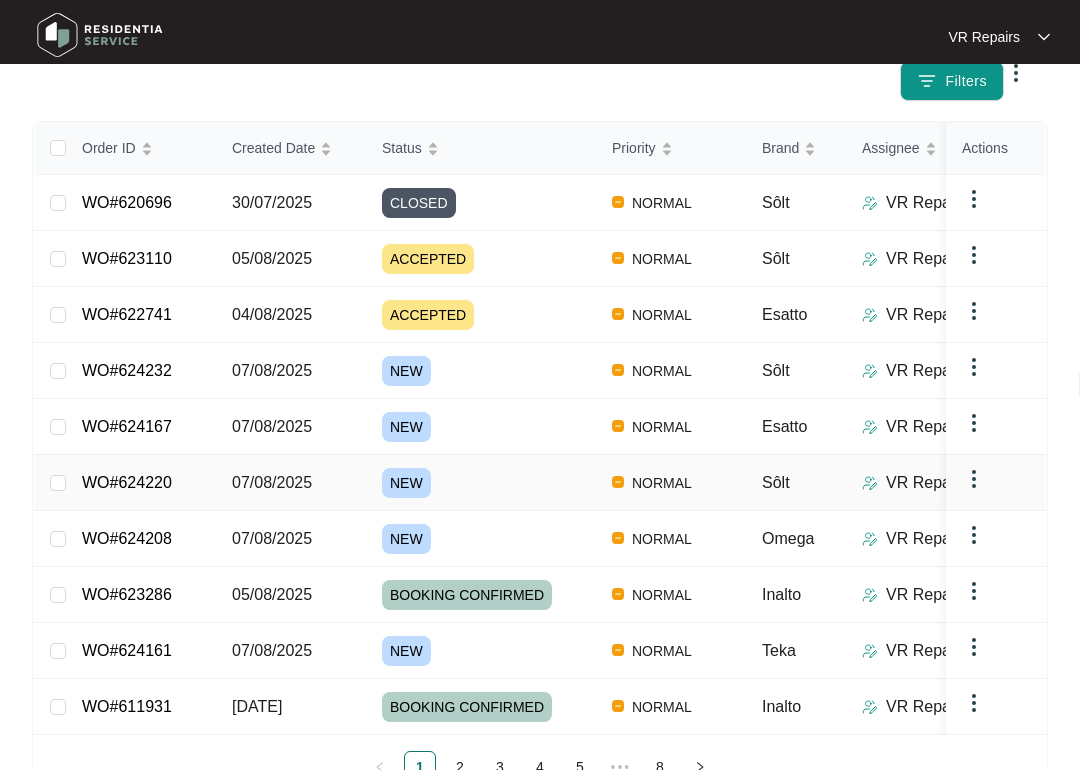 click on "WO#624220" at bounding box center [127, 482] 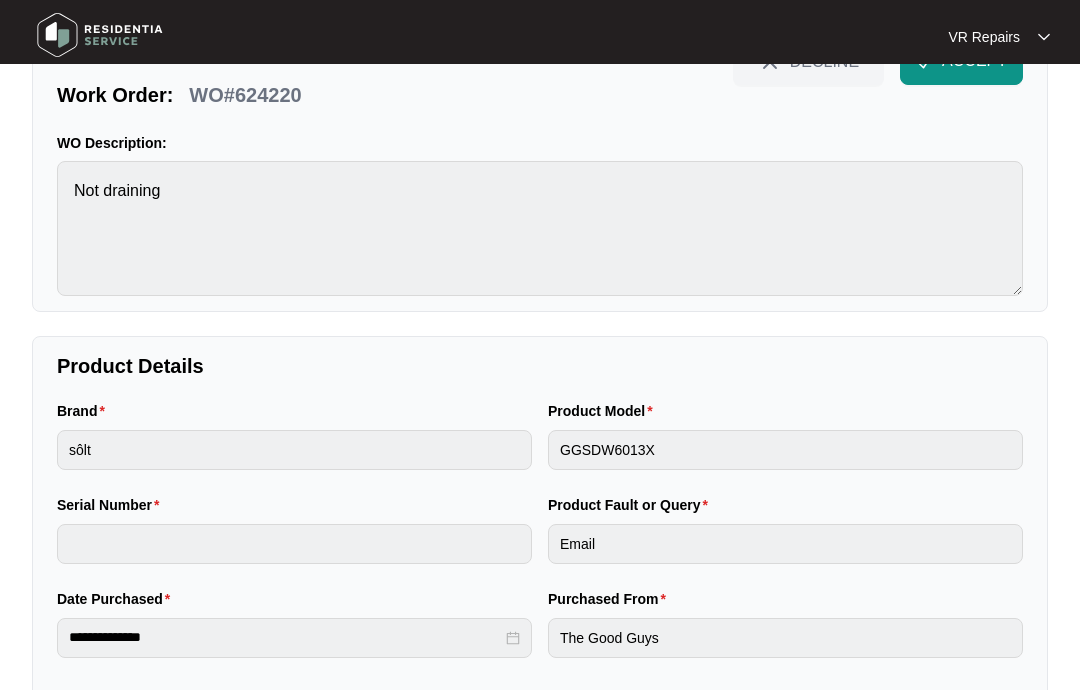 scroll, scrollTop: 0, scrollLeft: 0, axis: both 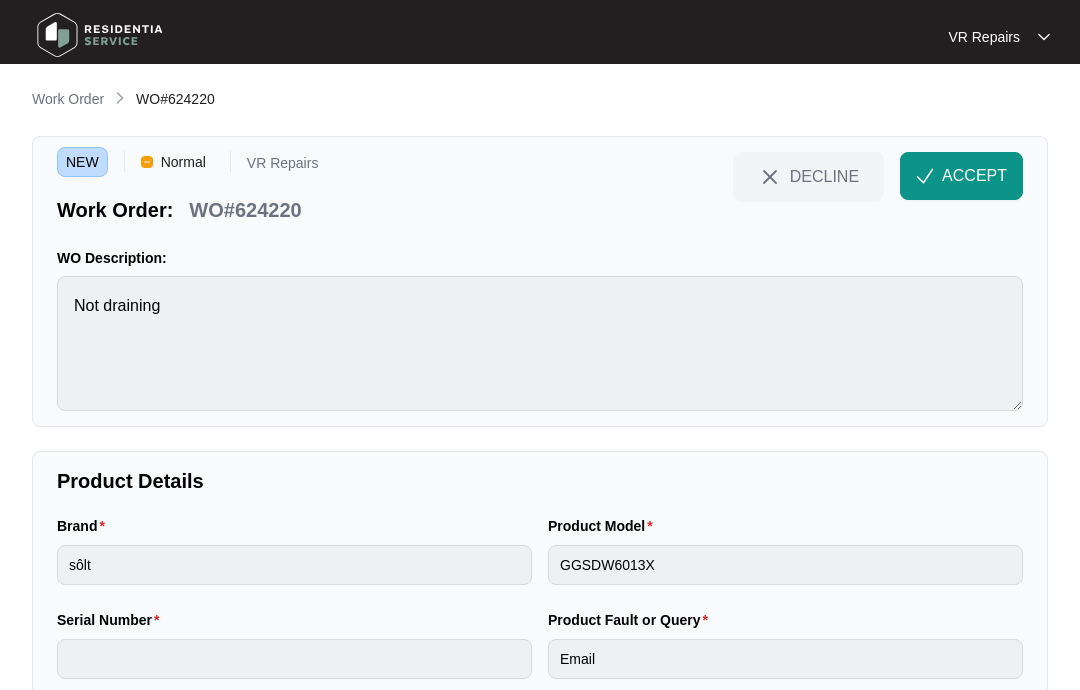 click on "Work Order" at bounding box center [68, 100] 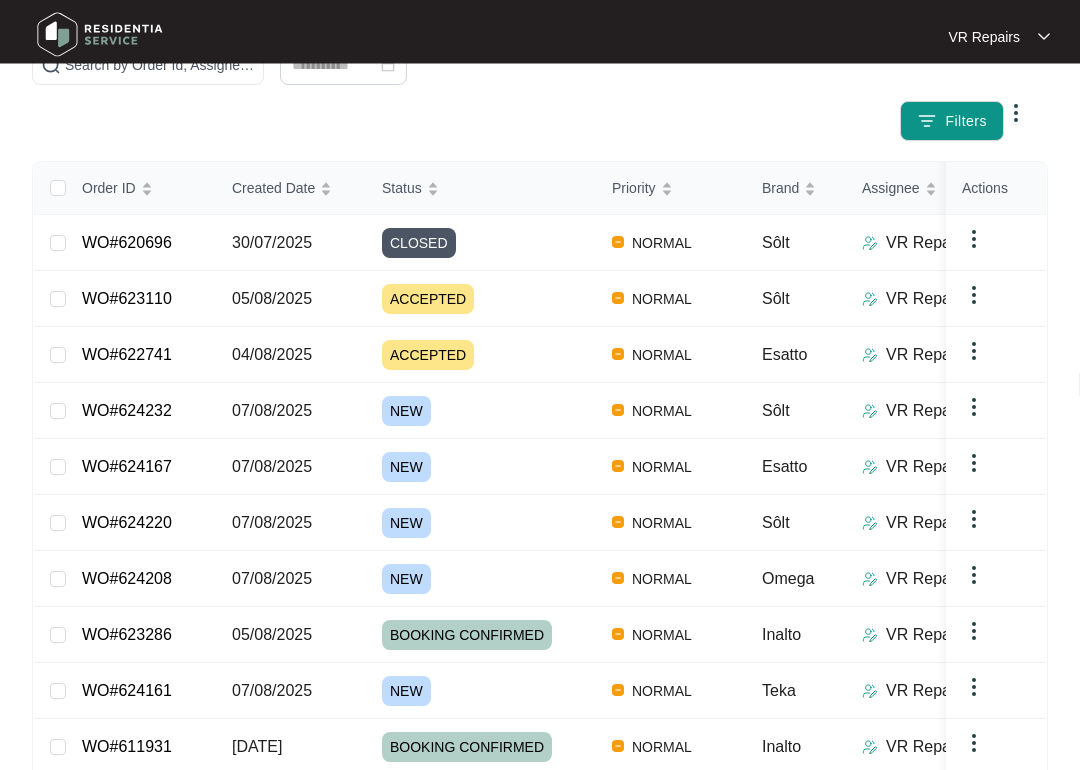scroll, scrollTop: 222, scrollLeft: 0, axis: vertical 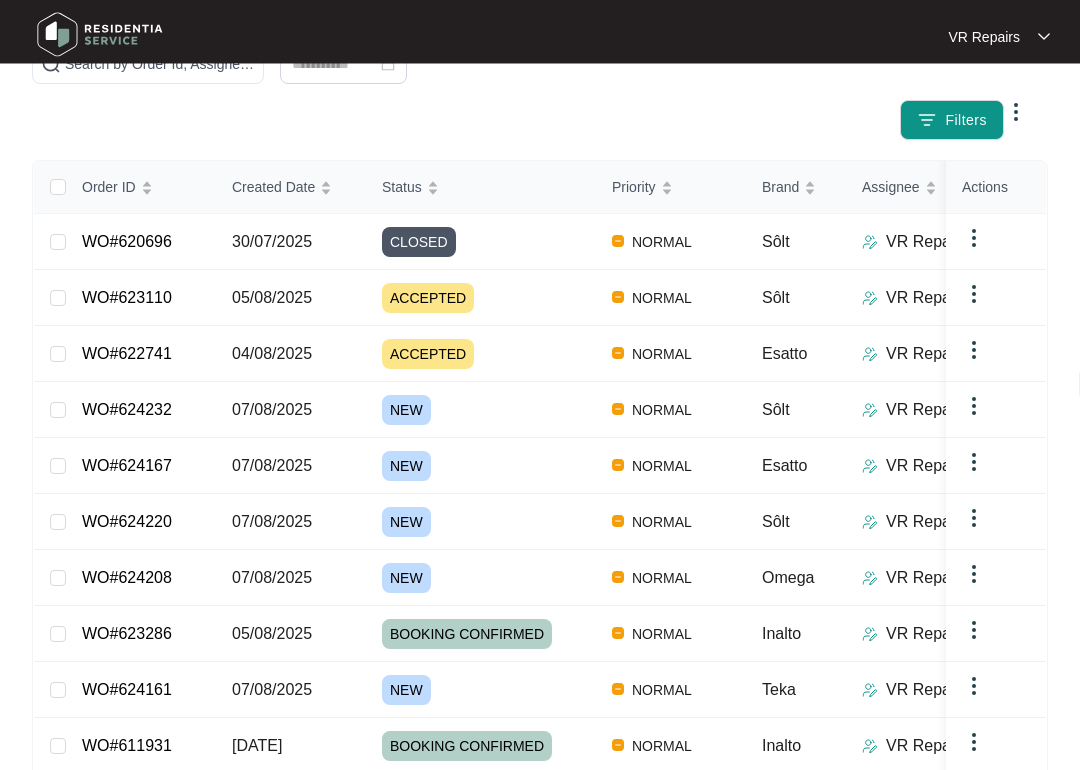 click on "WO#624167" at bounding box center (127, 466) 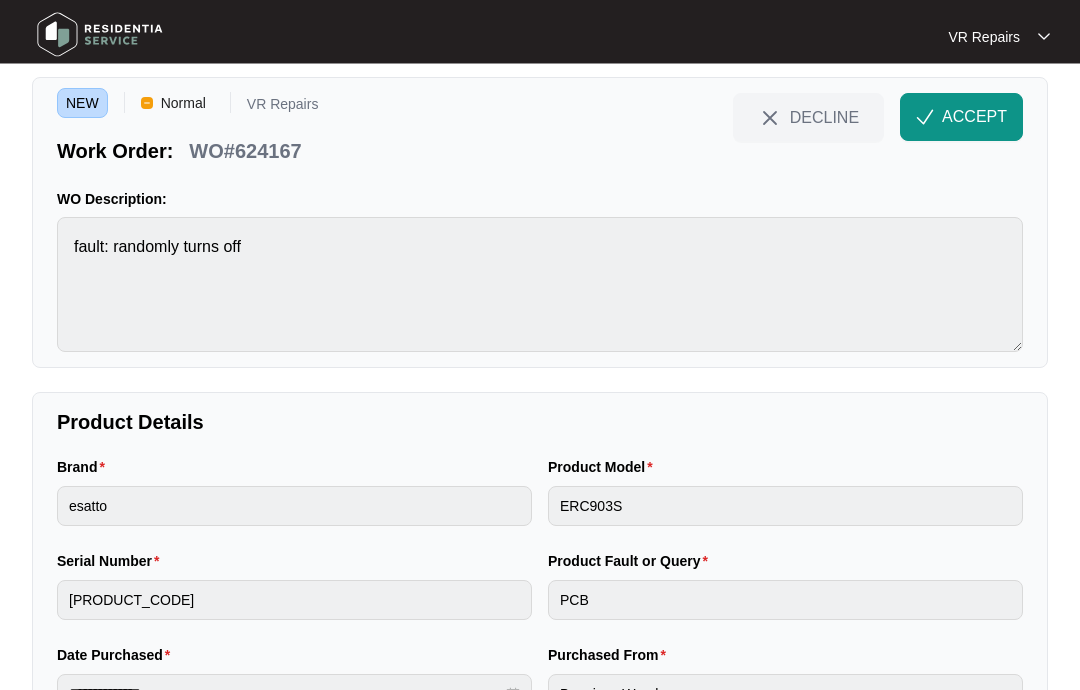 scroll, scrollTop: 0, scrollLeft: 0, axis: both 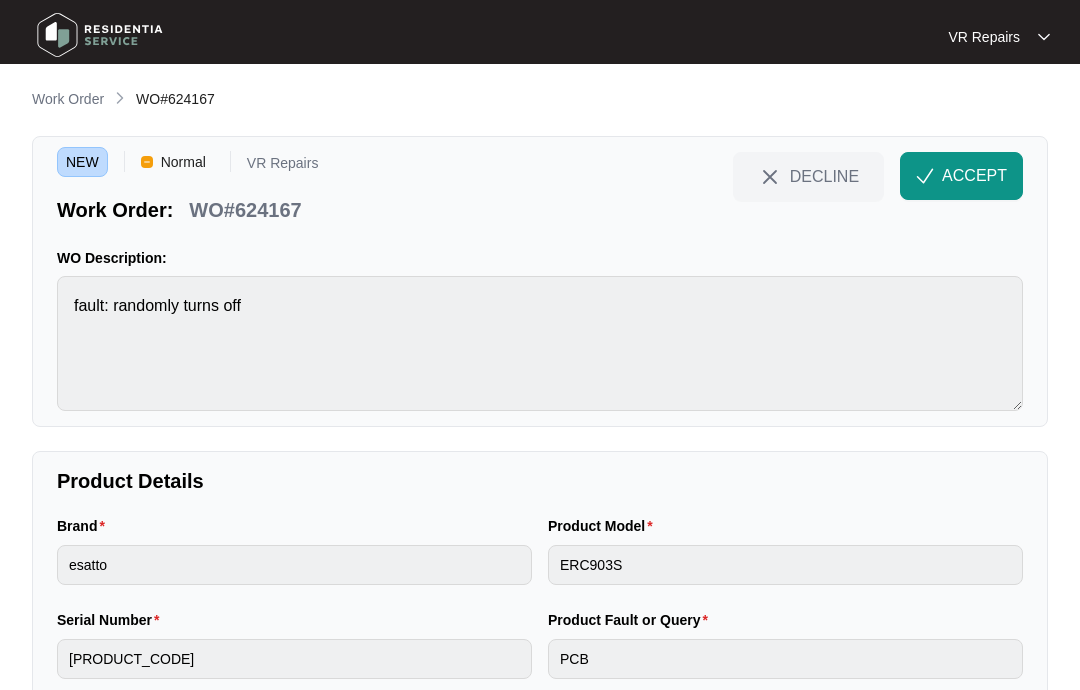 click on "Work Order" at bounding box center [68, 99] 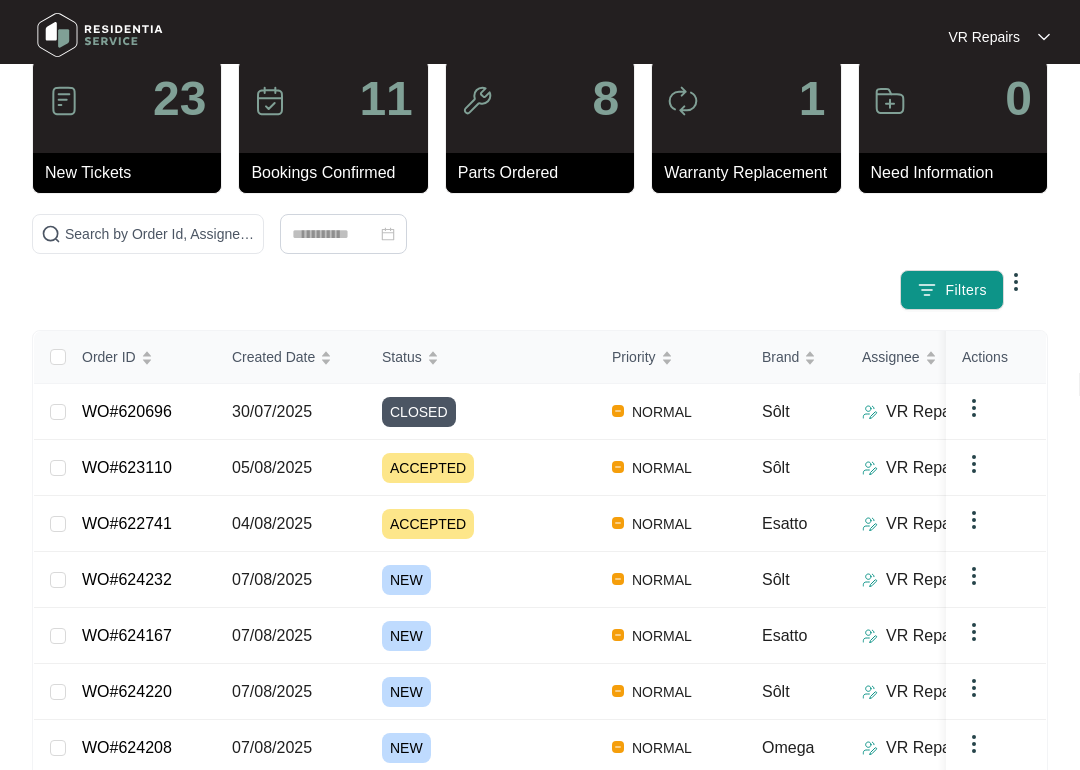 scroll, scrollTop: 57, scrollLeft: 0, axis: vertical 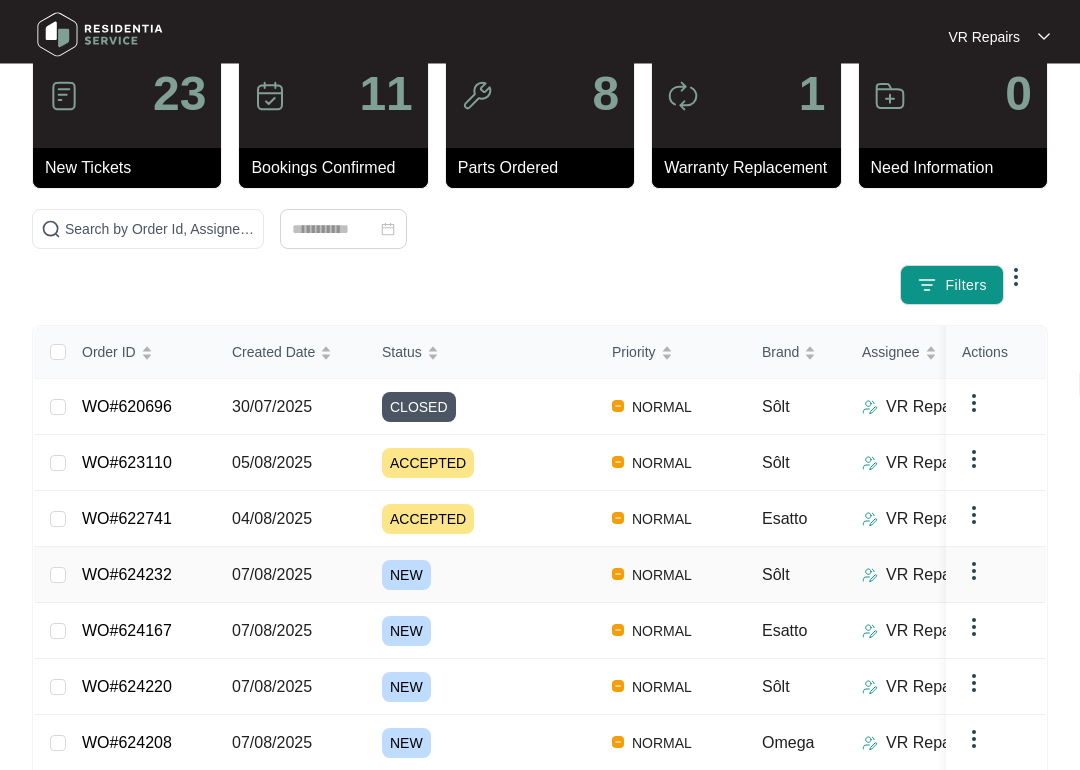 click on "WO#624232" at bounding box center [127, 575] 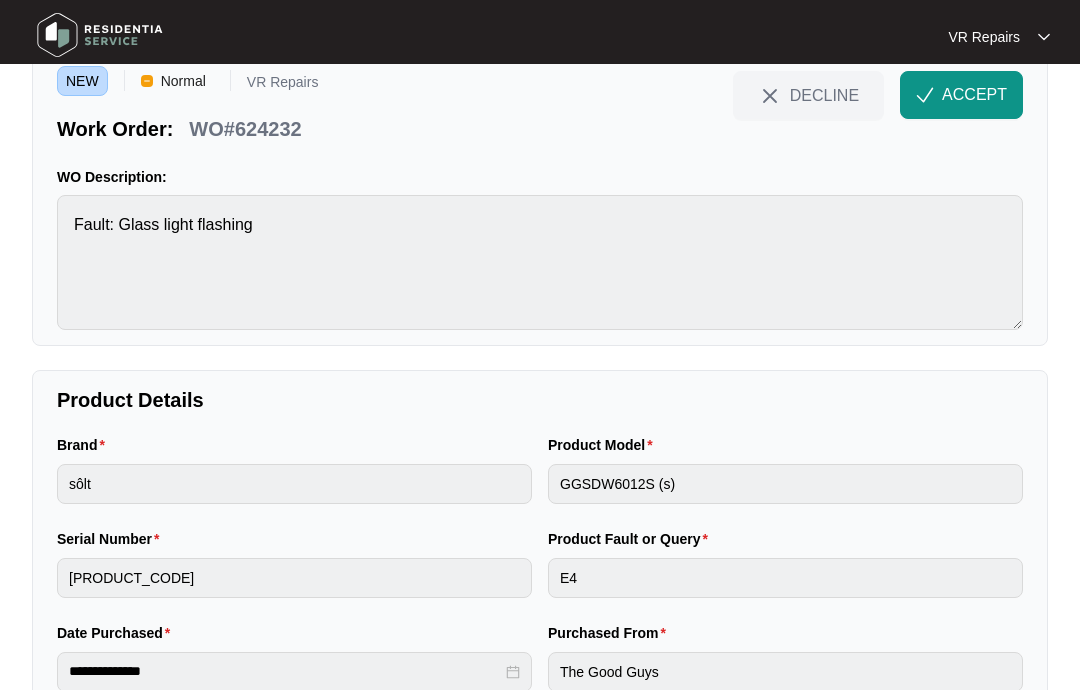 scroll, scrollTop: 0, scrollLeft: 0, axis: both 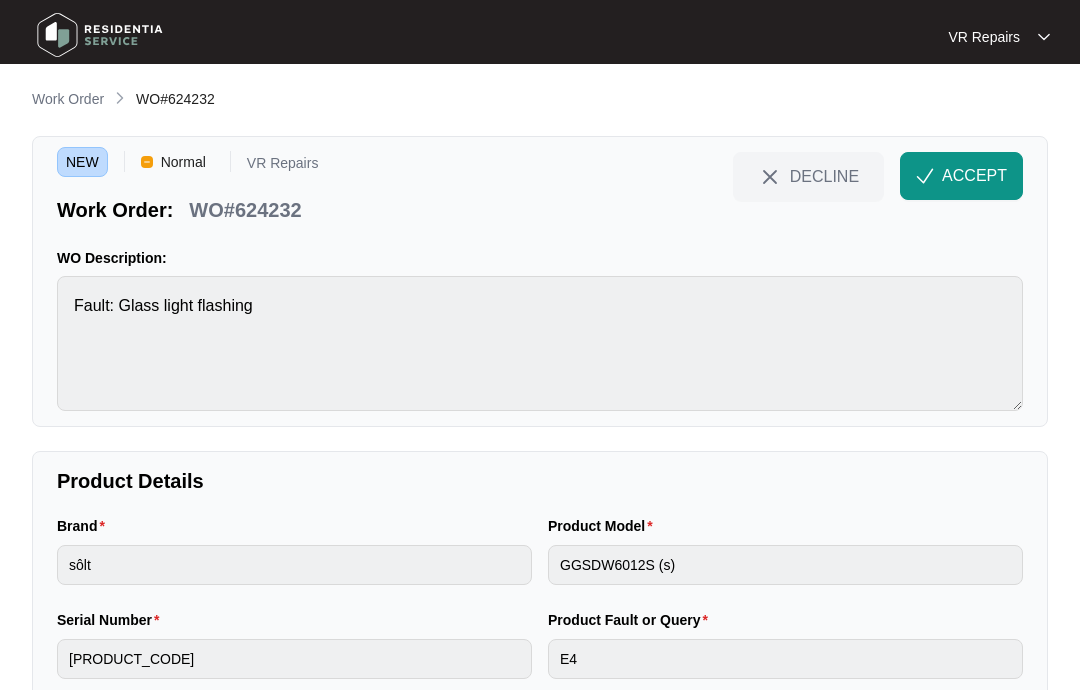 click on "Work Order" at bounding box center (68, 99) 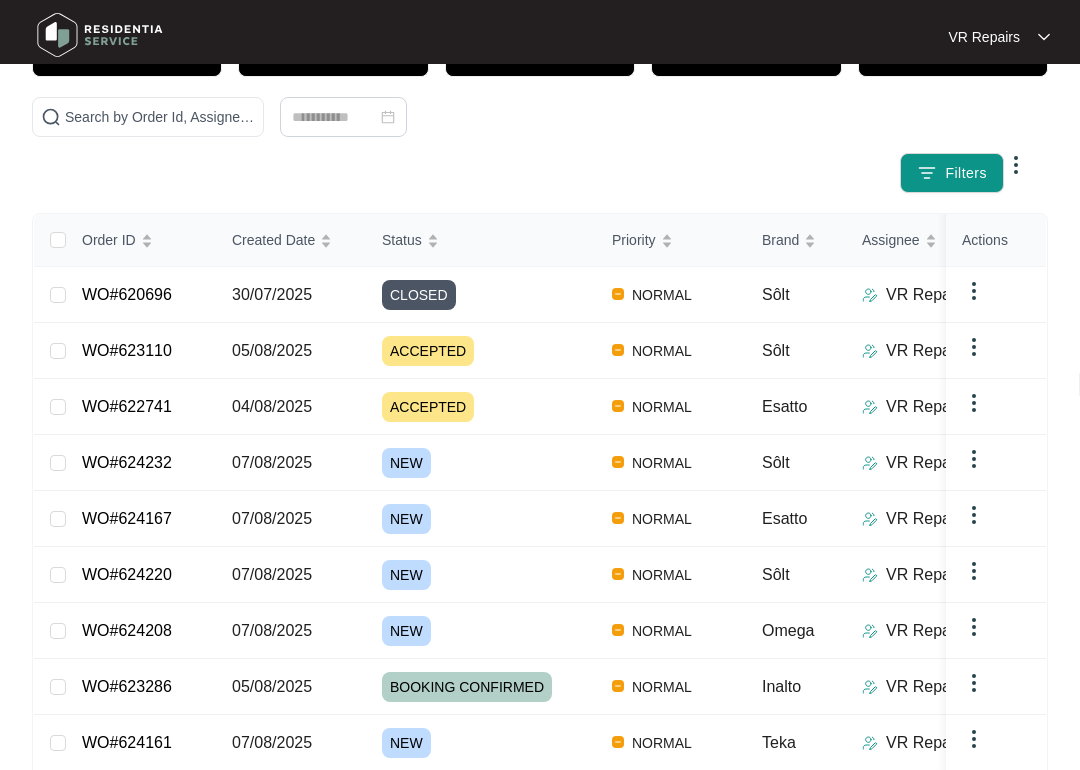 scroll, scrollTop: 175, scrollLeft: 0, axis: vertical 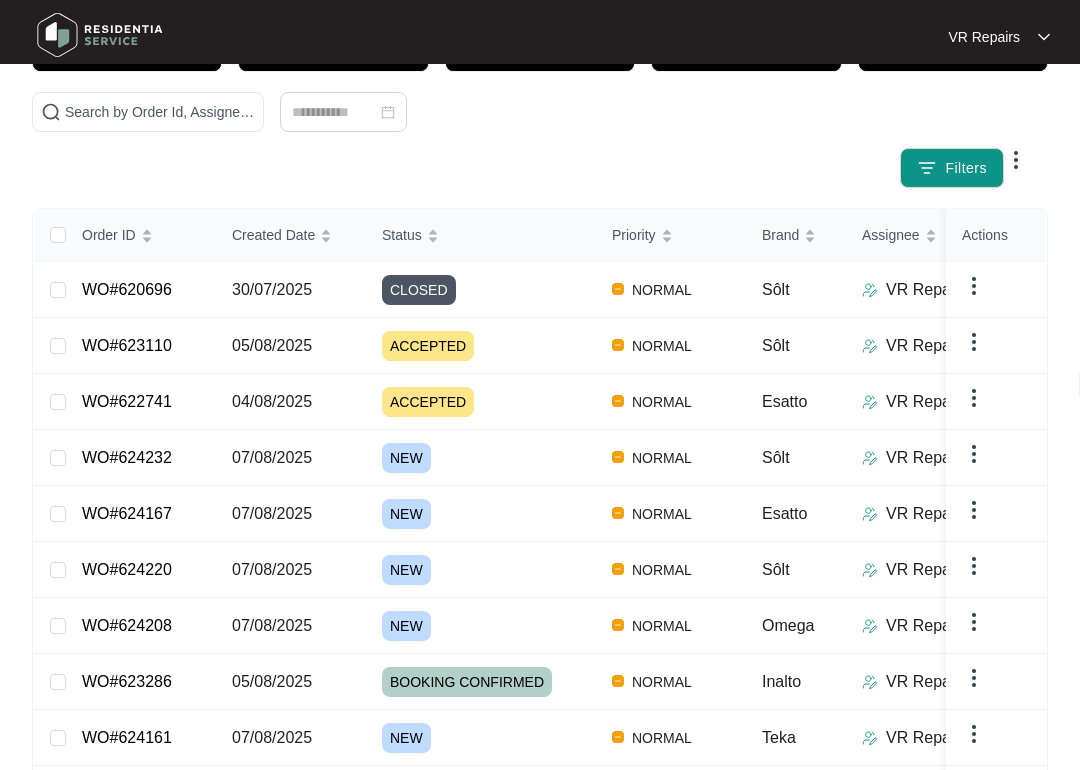 click on "WO#624220" at bounding box center (127, 569) 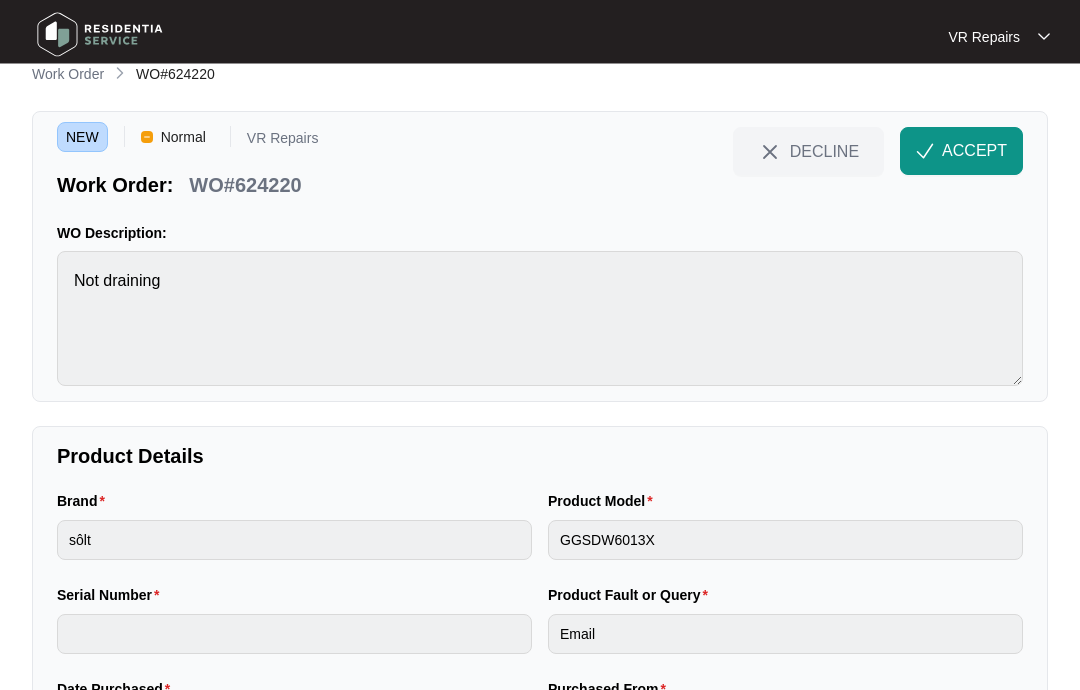 scroll, scrollTop: 0, scrollLeft: 0, axis: both 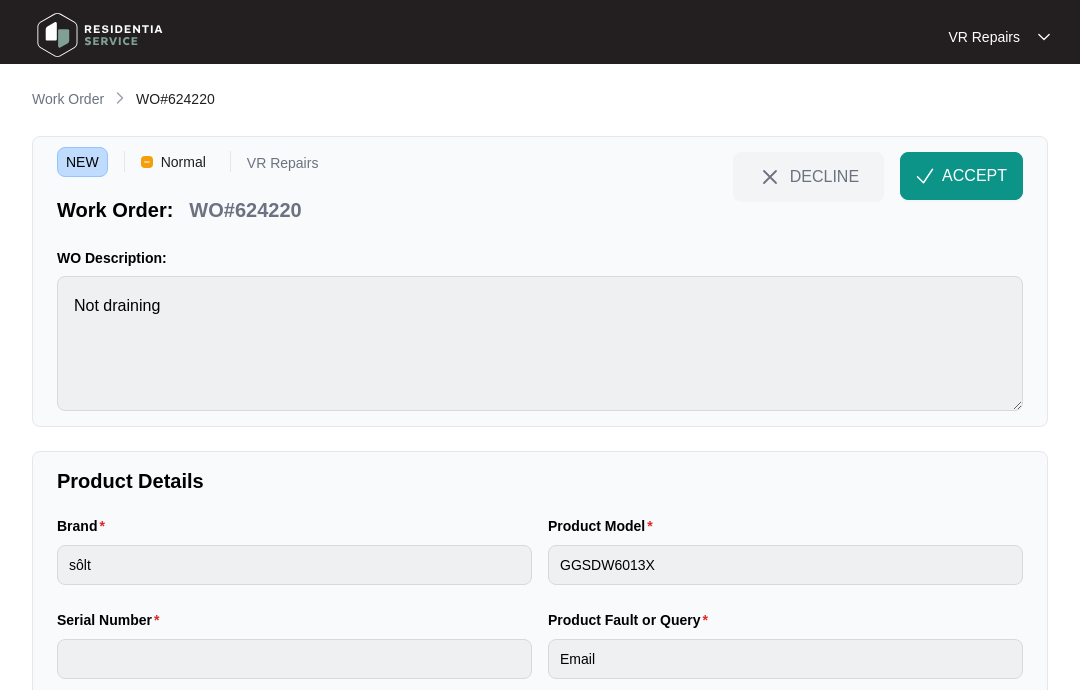 click on "Work Order" at bounding box center [68, 99] 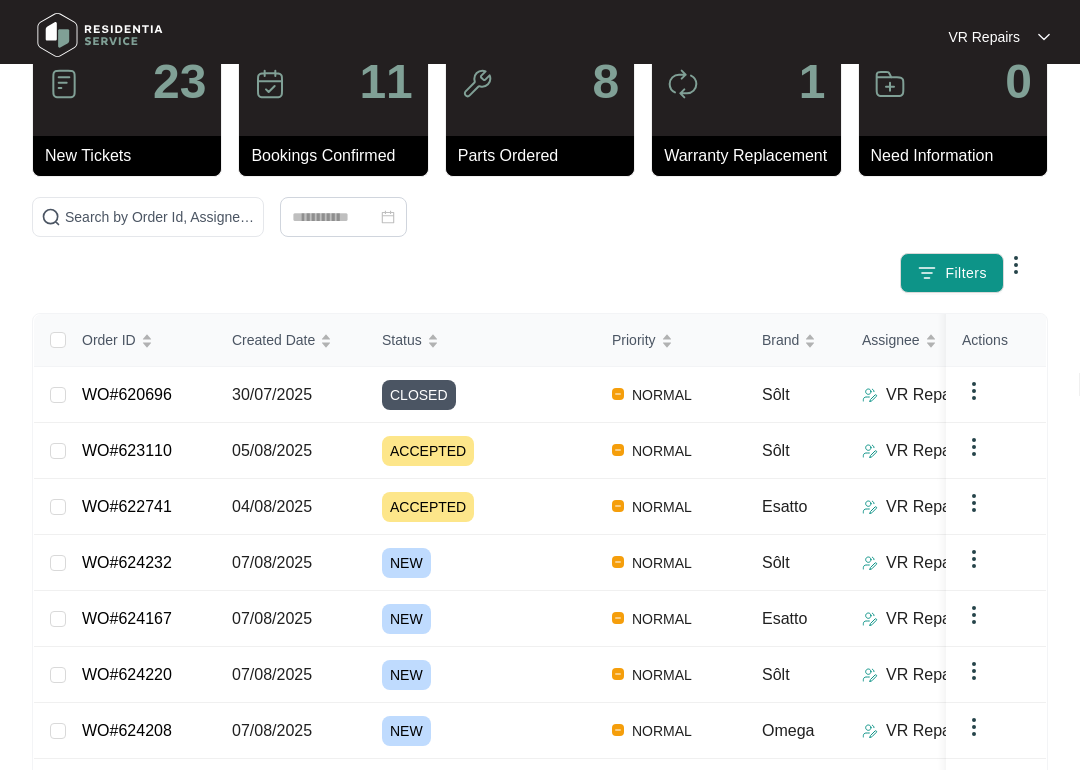 scroll, scrollTop: 71, scrollLeft: 0, axis: vertical 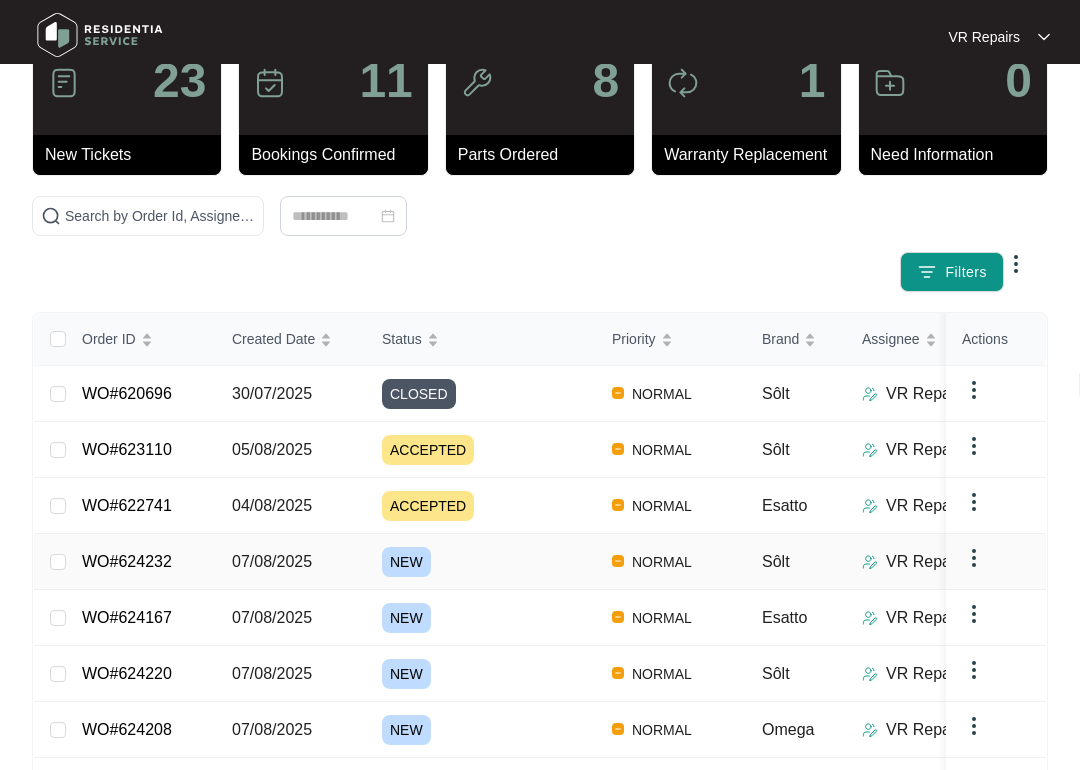 click on "WO#624232" at bounding box center [127, 561] 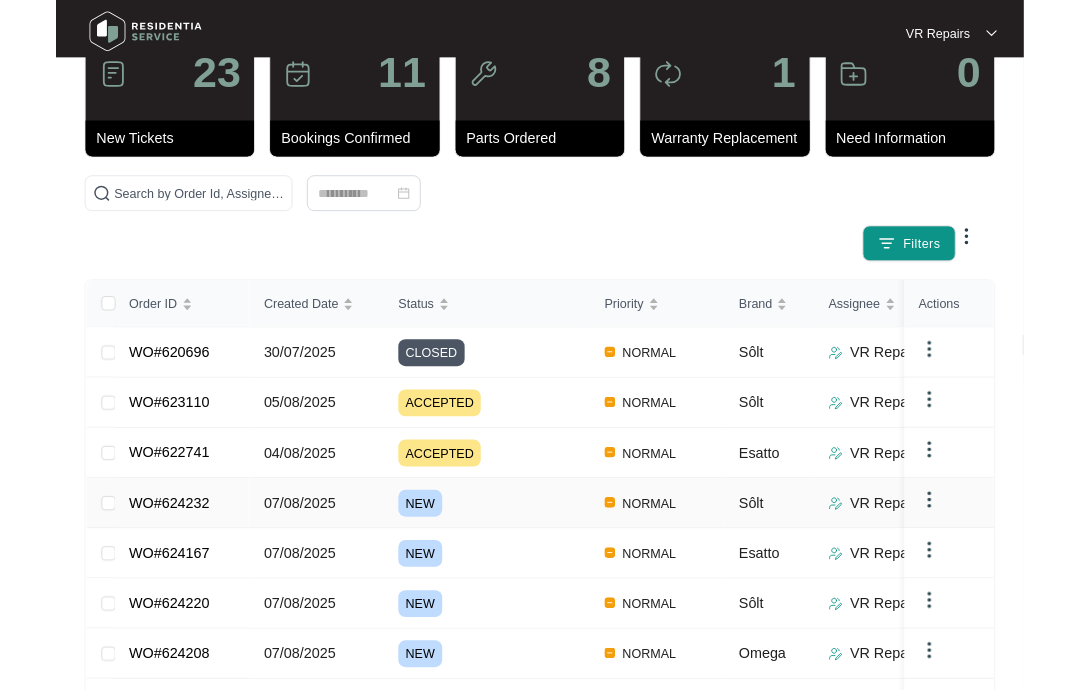 scroll, scrollTop: 0, scrollLeft: 0, axis: both 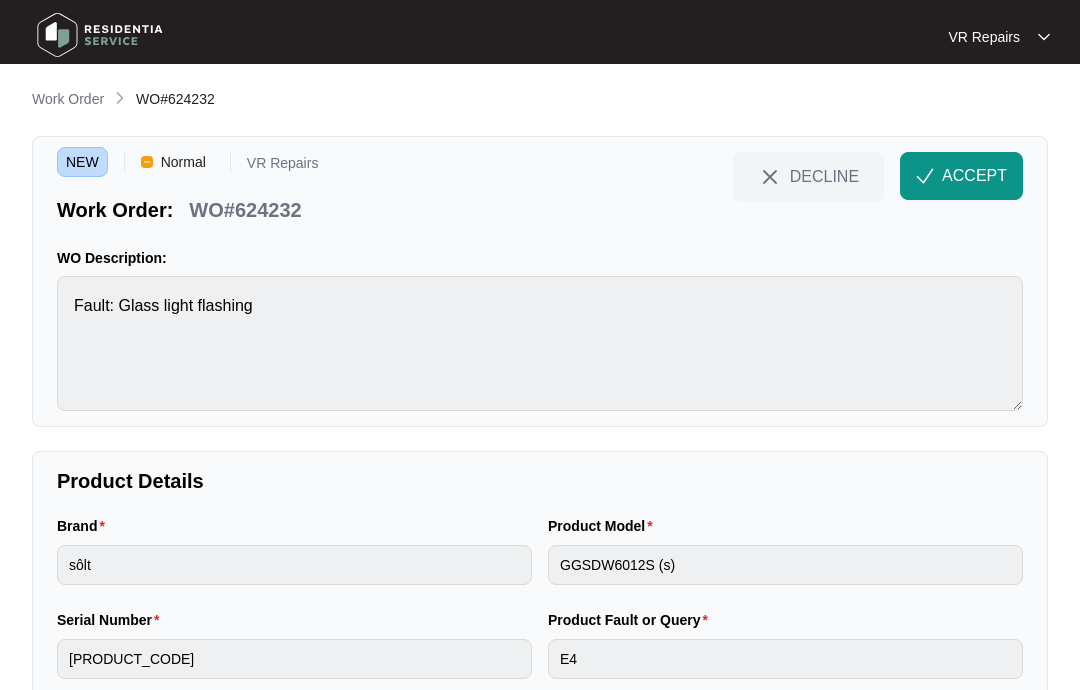 click on "Work Order" at bounding box center (68, 99) 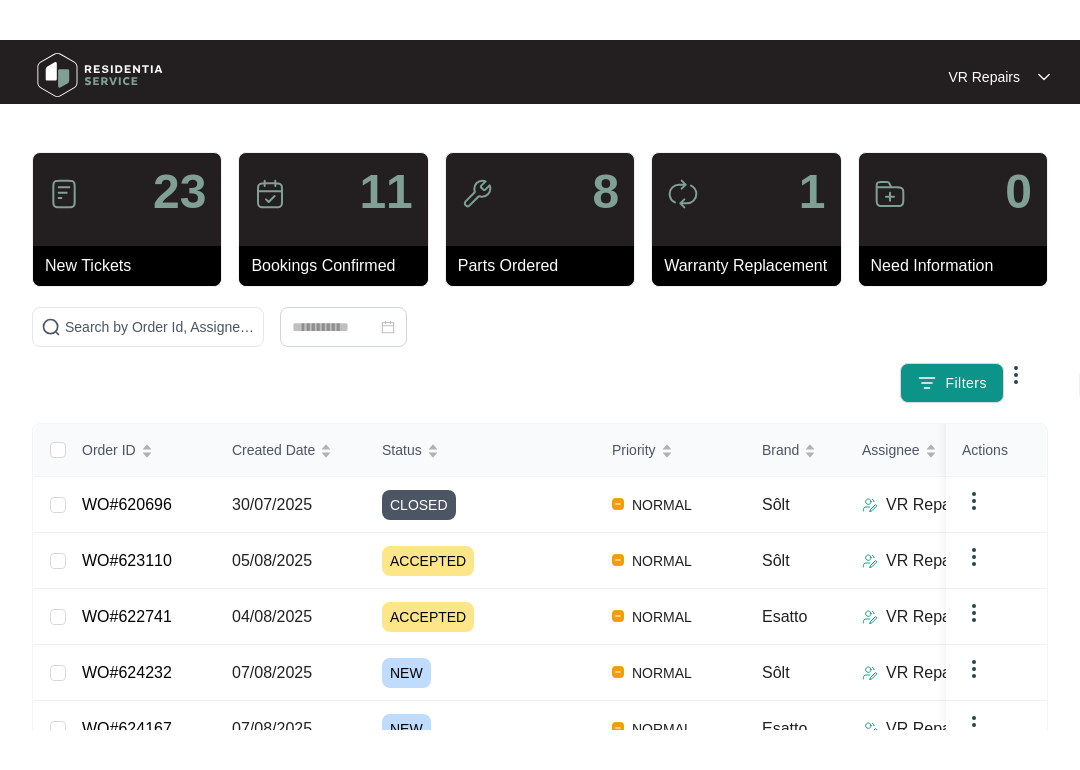 scroll, scrollTop: 73, scrollLeft: 0, axis: vertical 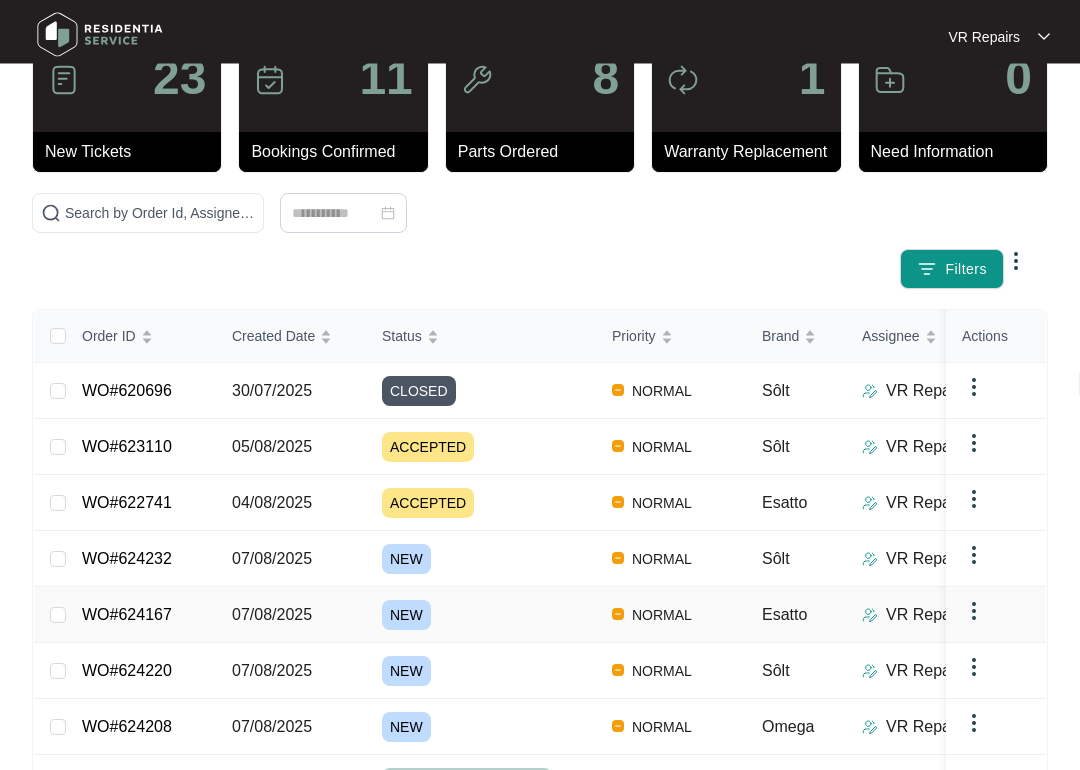 click on "WO#624167" at bounding box center [127, 615] 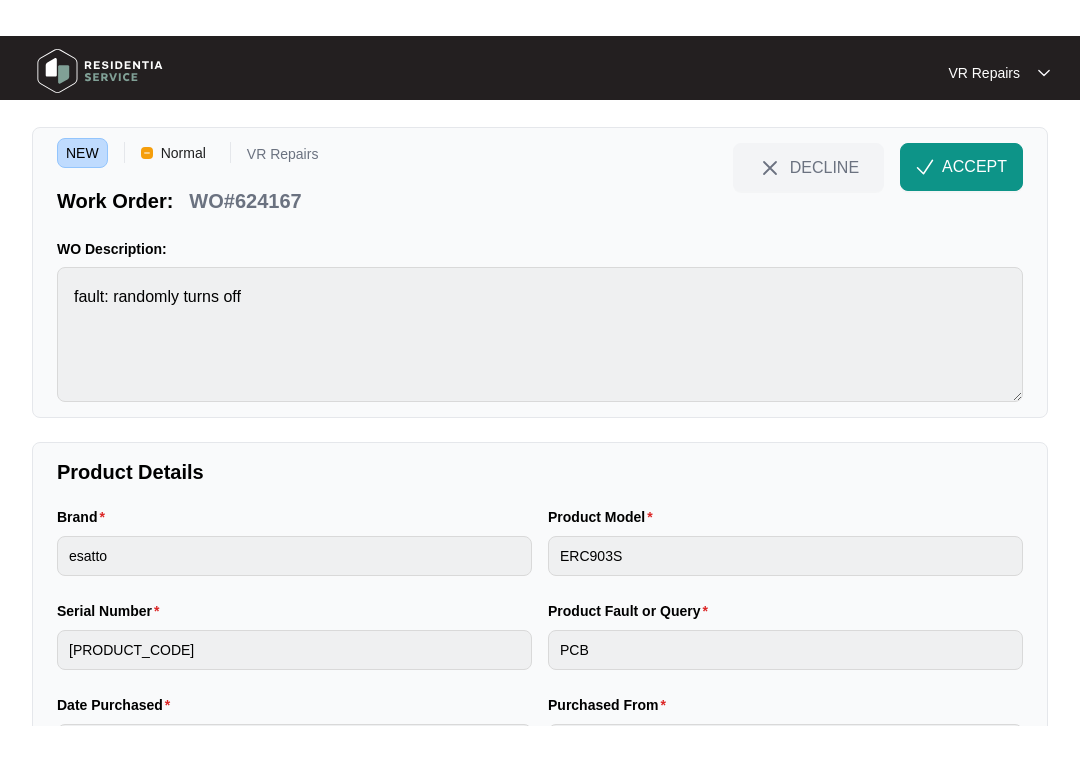 scroll, scrollTop: 0, scrollLeft: 0, axis: both 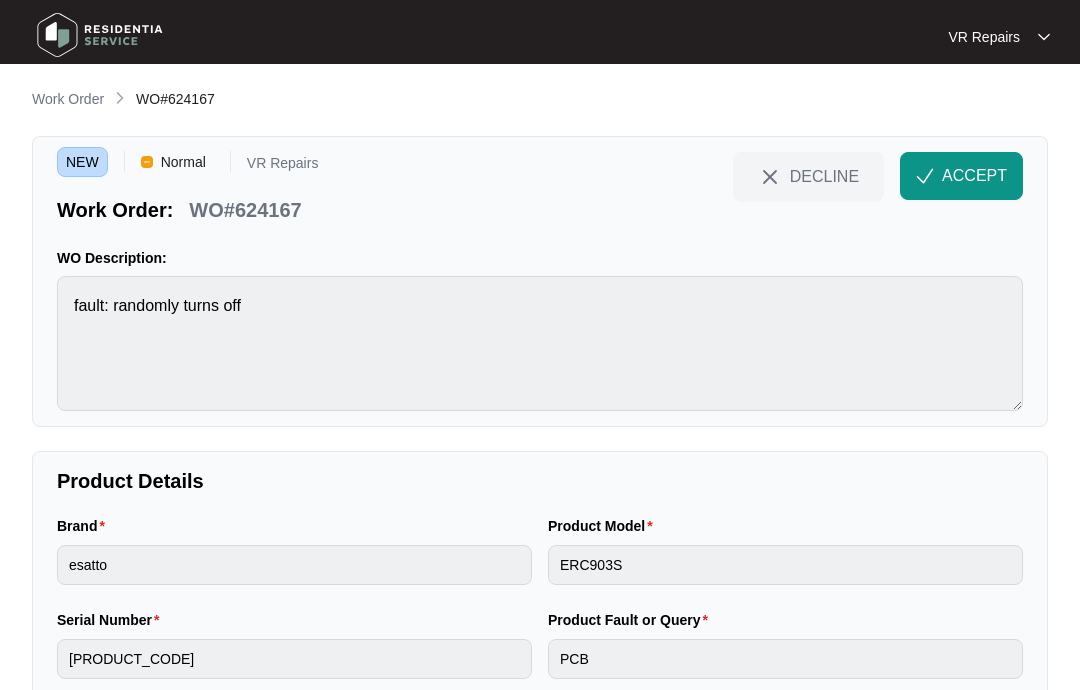 click on "Work Order" at bounding box center (68, 99) 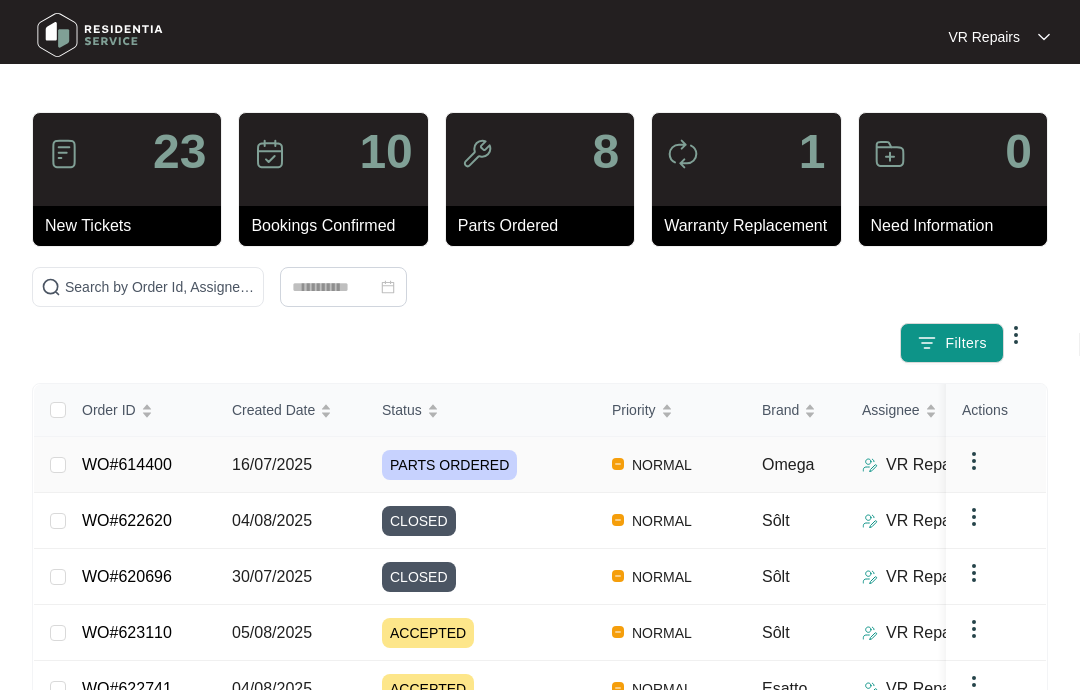 click on "WO#614400" at bounding box center [127, 464] 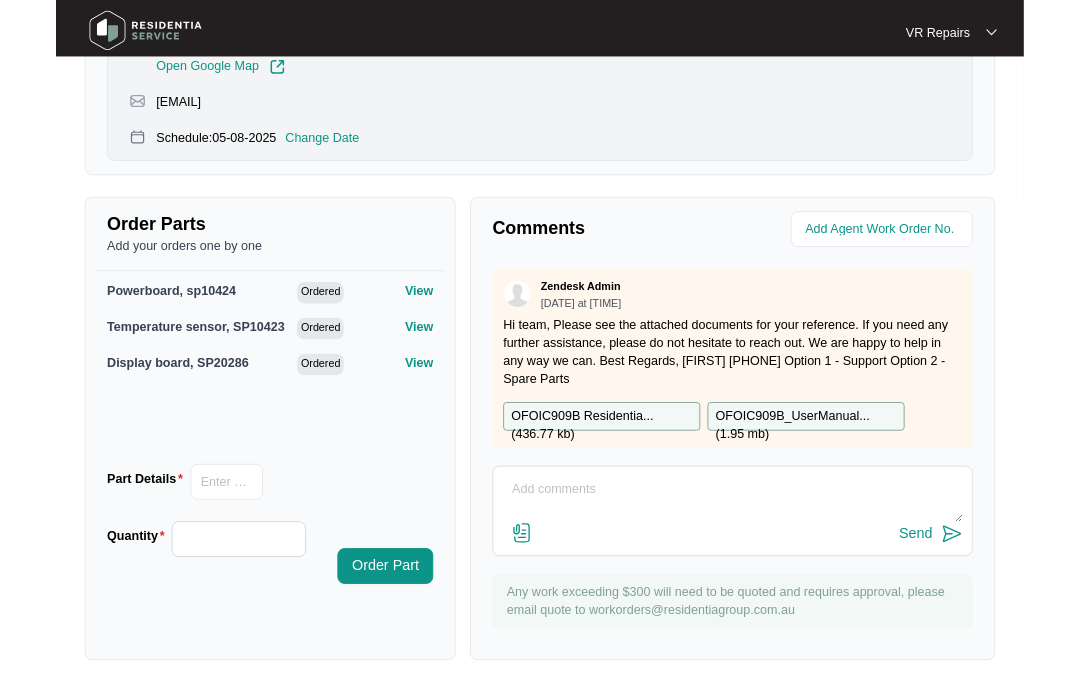 scroll, scrollTop: 959, scrollLeft: 0, axis: vertical 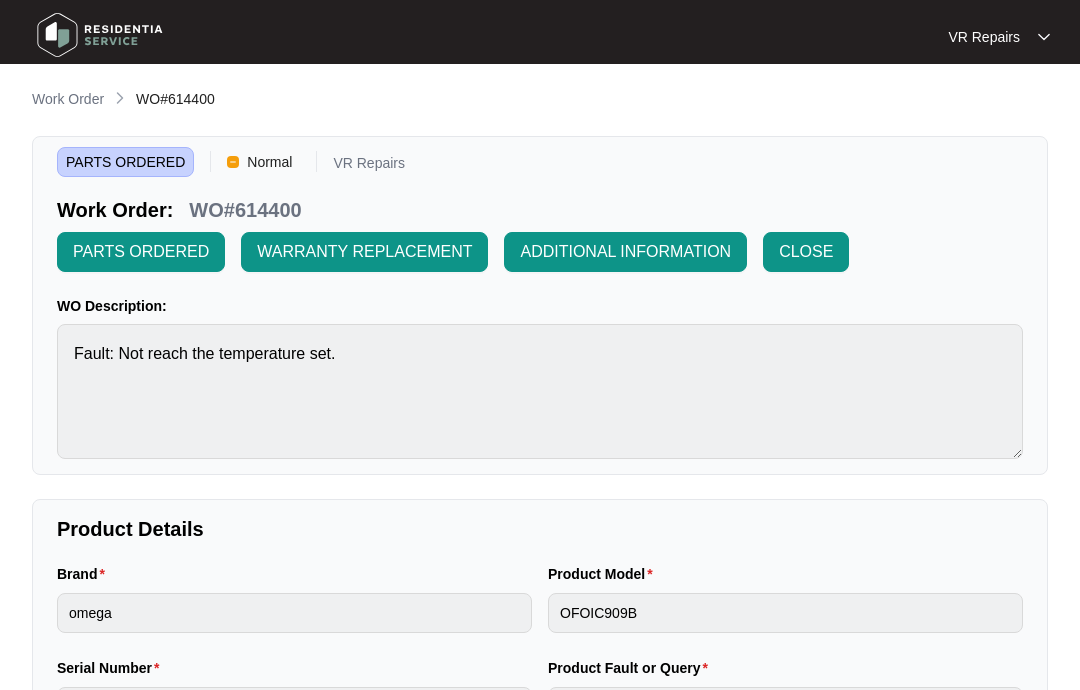 click on "Work Order" at bounding box center [68, 99] 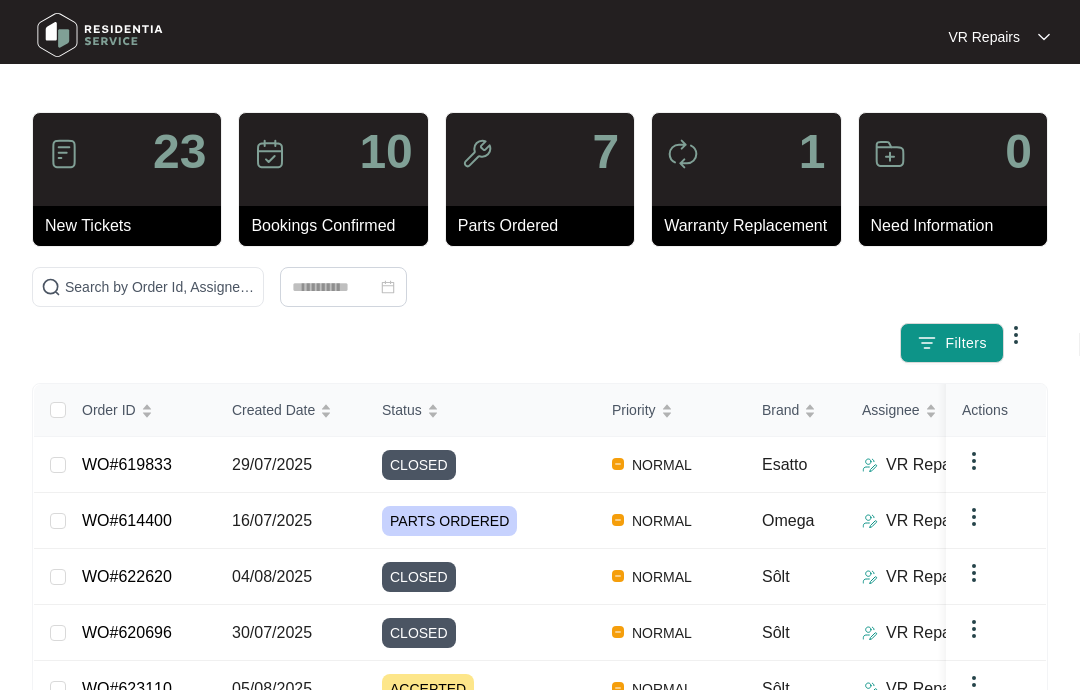 scroll, scrollTop: 0, scrollLeft: 0, axis: both 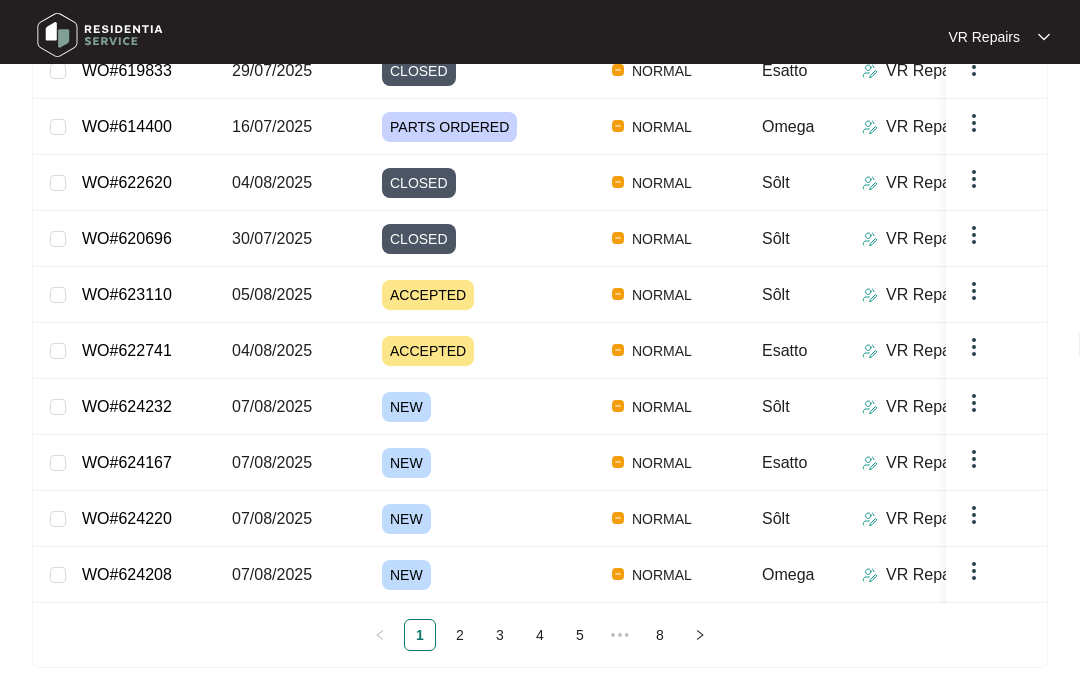 click on "2" at bounding box center [460, 635] 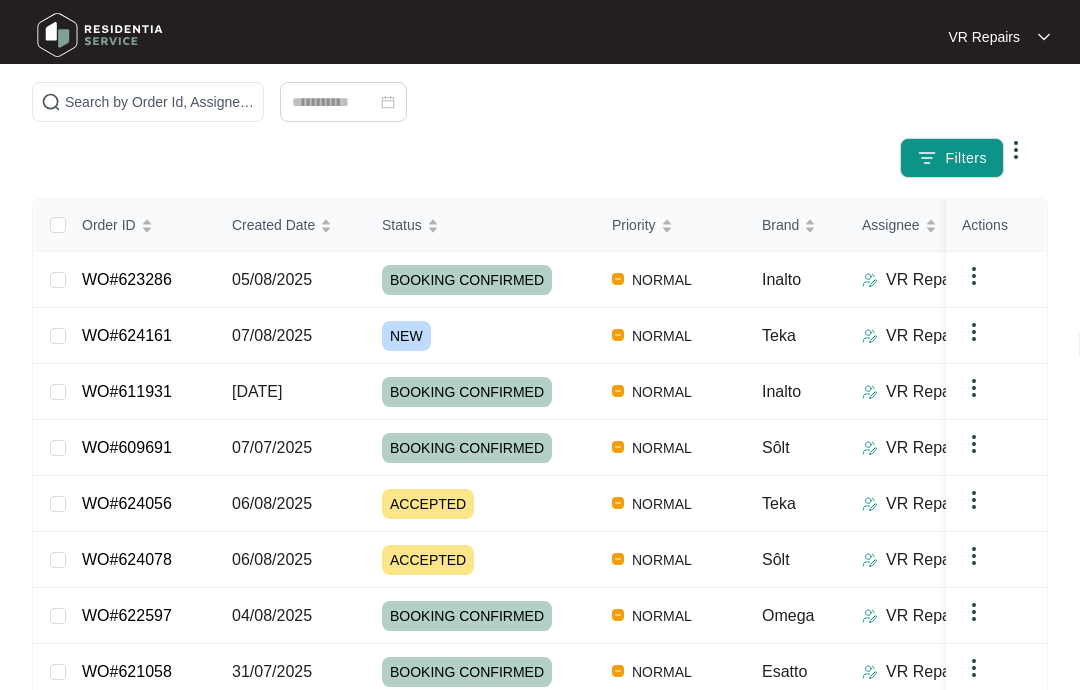 scroll, scrollTop: 182, scrollLeft: 0, axis: vertical 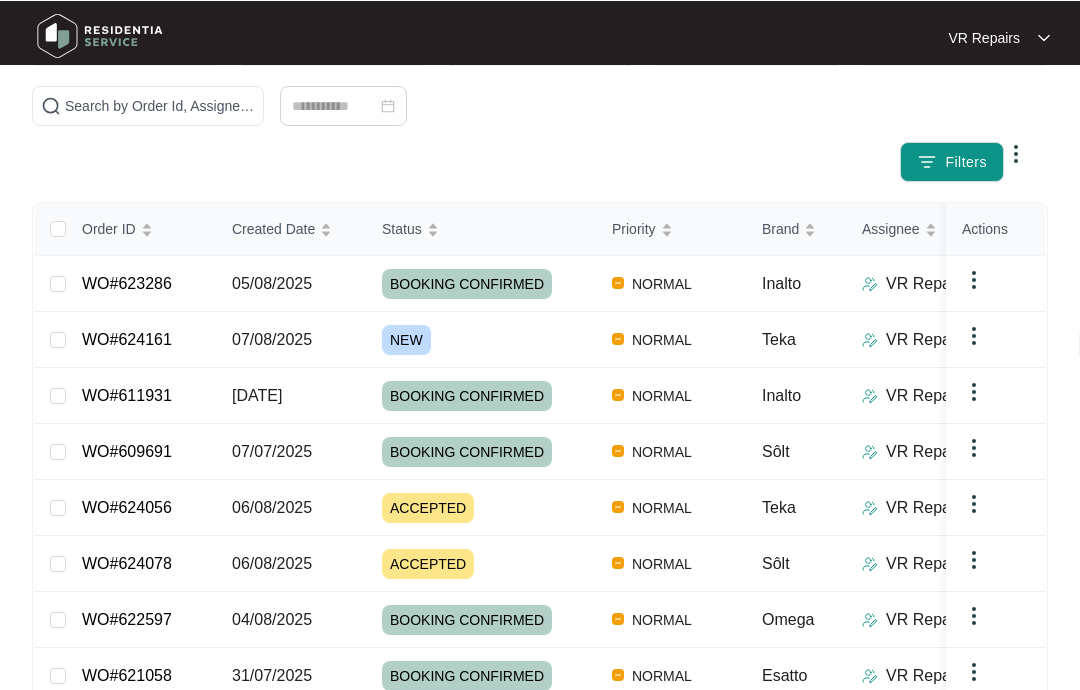 click on "WO#624161" at bounding box center (127, 338) 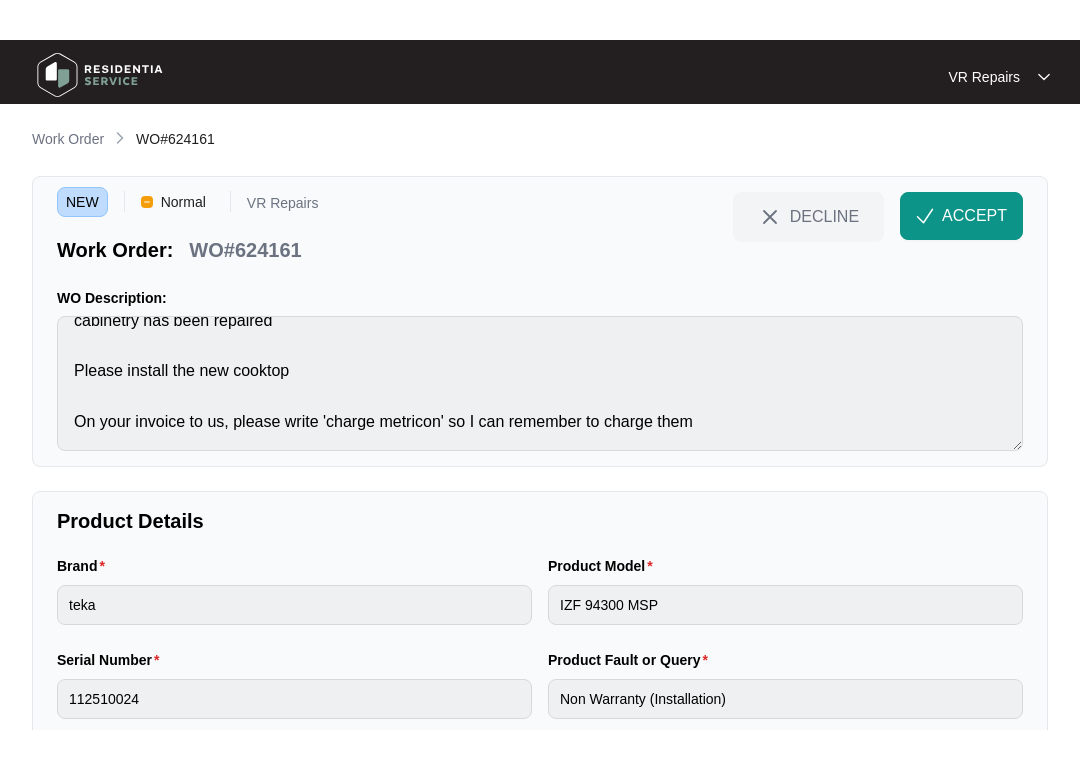 scroll, scrollTop: 24, scrollLeft: 0, axis: vertical 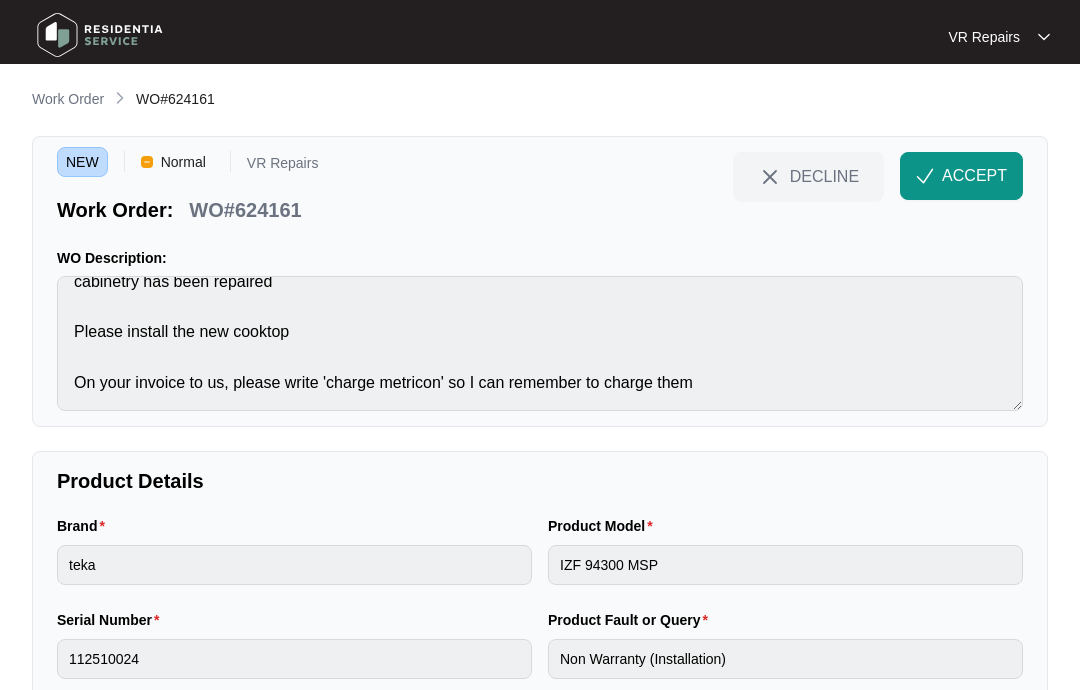 click on "ACCEPT" at bounding box center (974, 176) 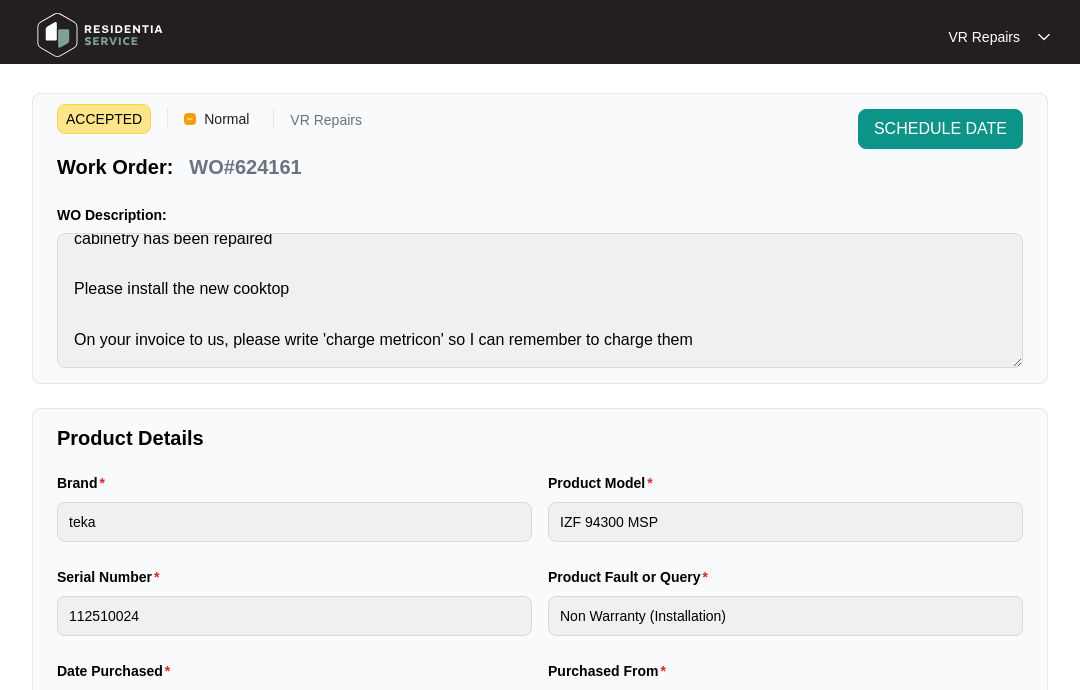scroll, scrollTop: 0, scrollLeft: 0, axis: both 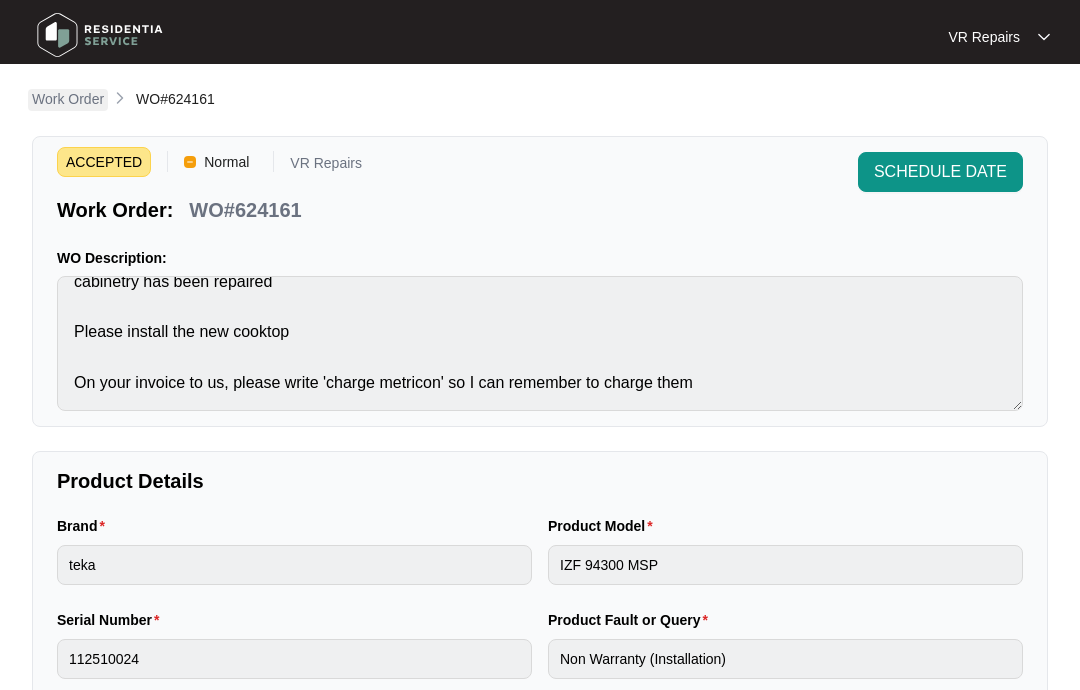 click on "Work Order" at bounding box center [68, 99] 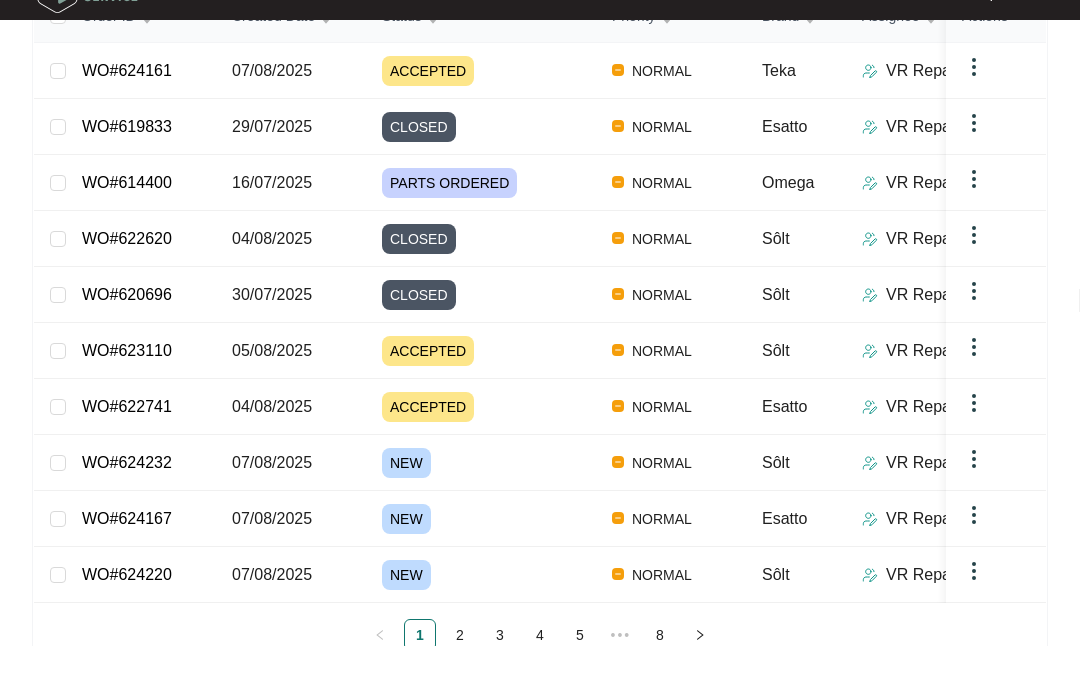 scroll, scrollTop: 394, scrollLeft: 0, axis: vertical 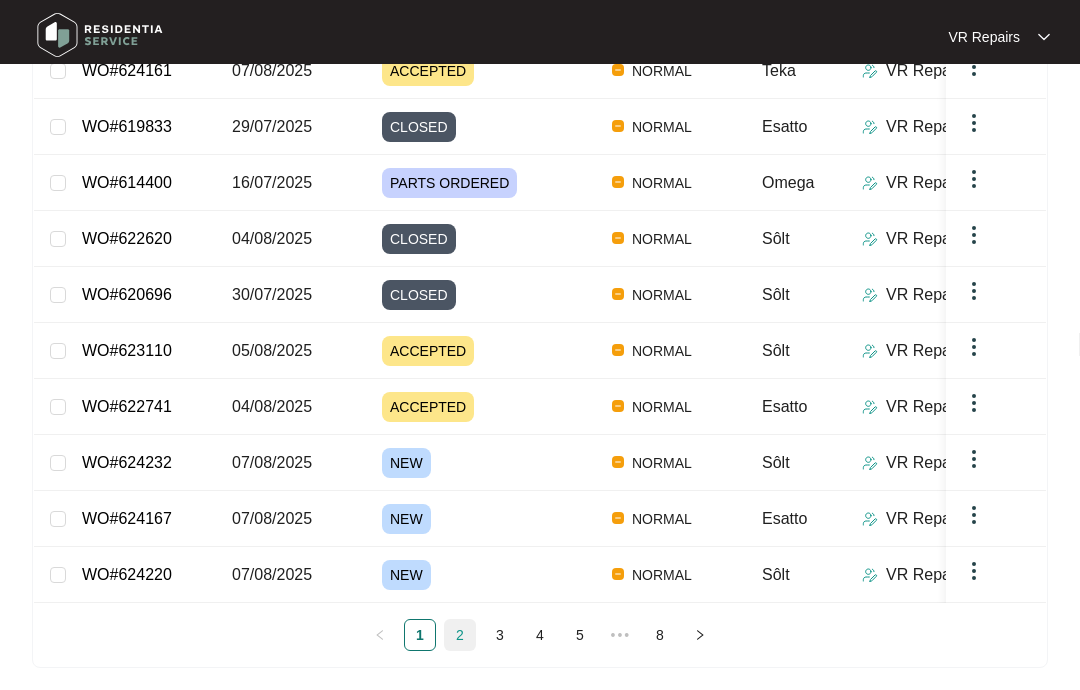 click on "2" at bounding box center [460, 635] 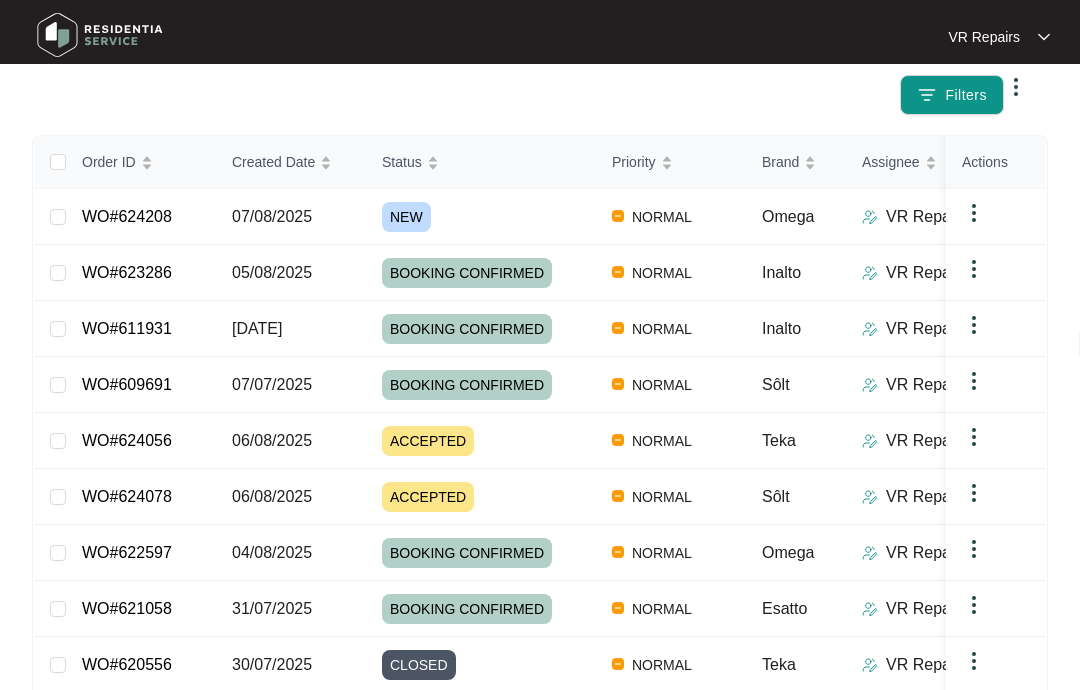 scroll, scrollTop: 243, scrollLeft: 0, axis: vertical 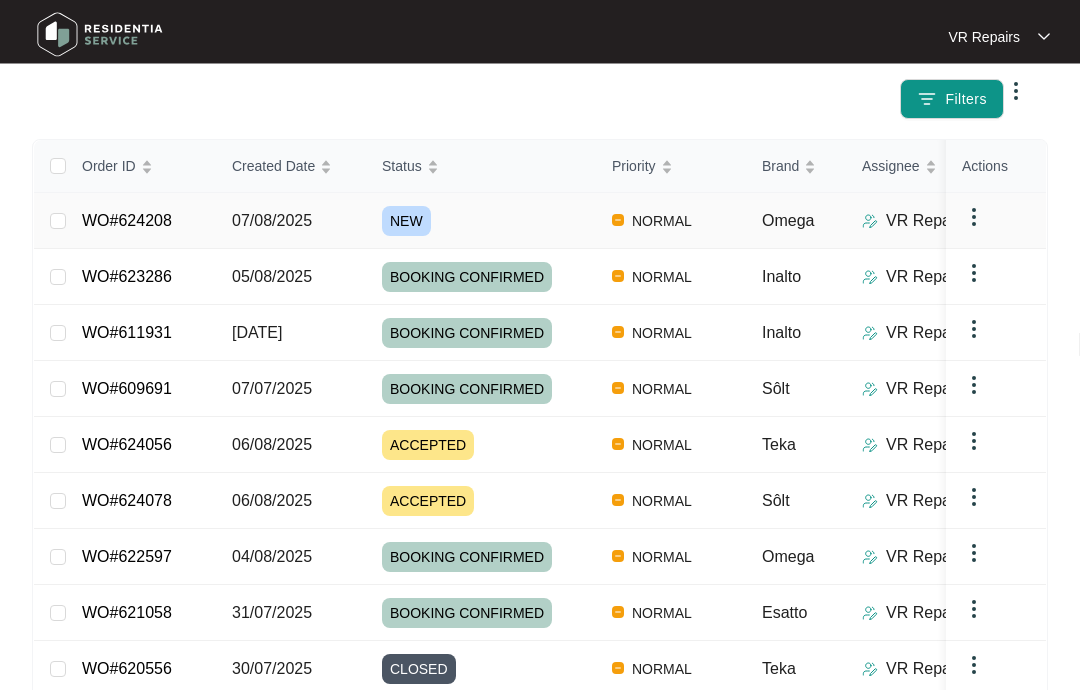 click on "WO#624208" at bounding box center (127, 221) 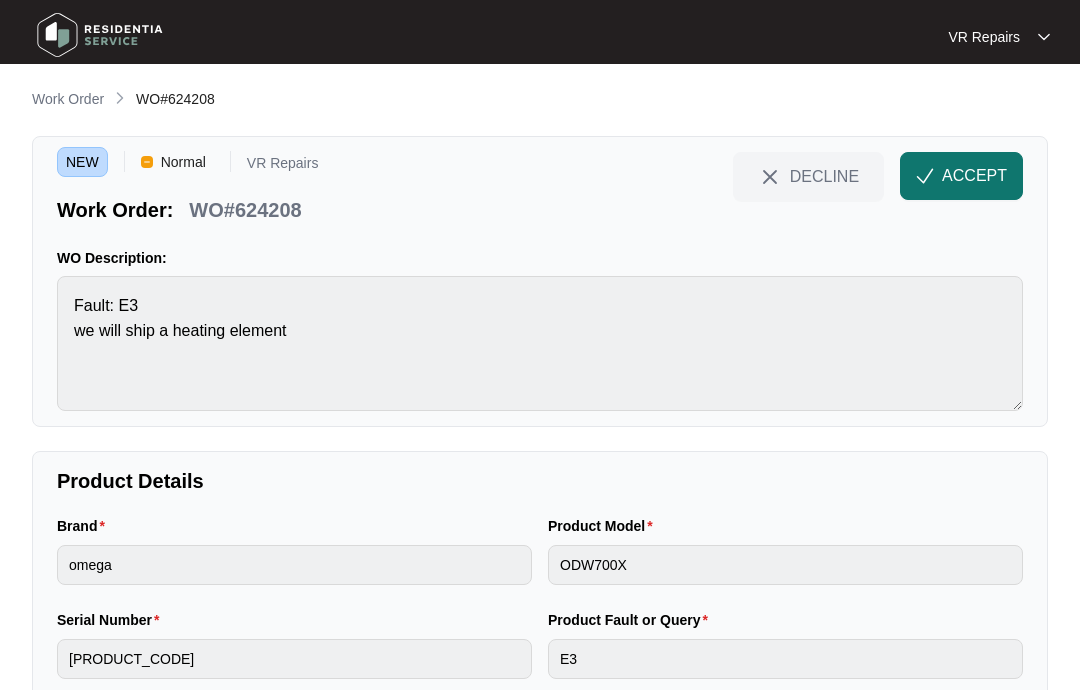 click on "ACCEPT" at bounding box center [974, 176] 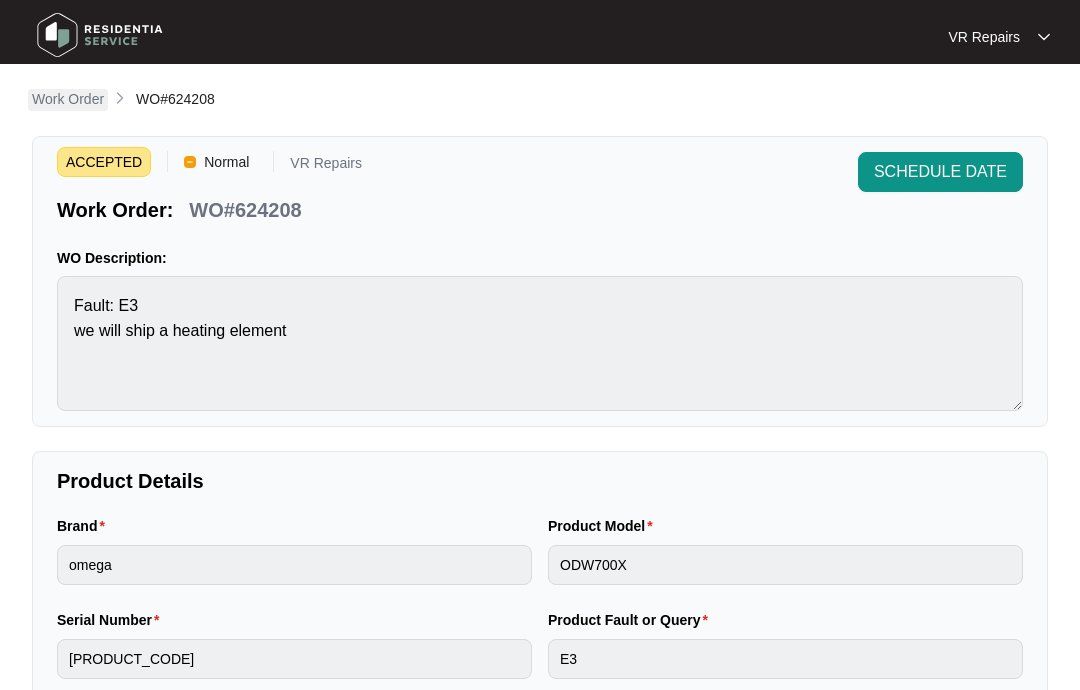 click on "Work Order" at bounding box center (68, 99) 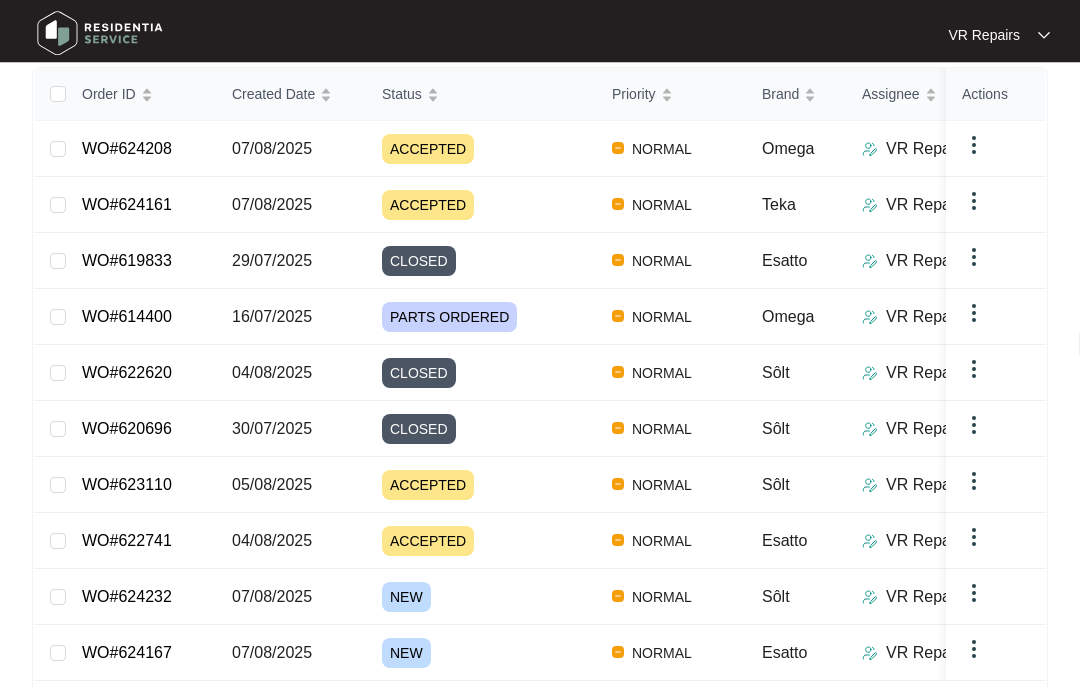 scroll, scrollTop: 394, scrollLeft: 0, axis: vertical 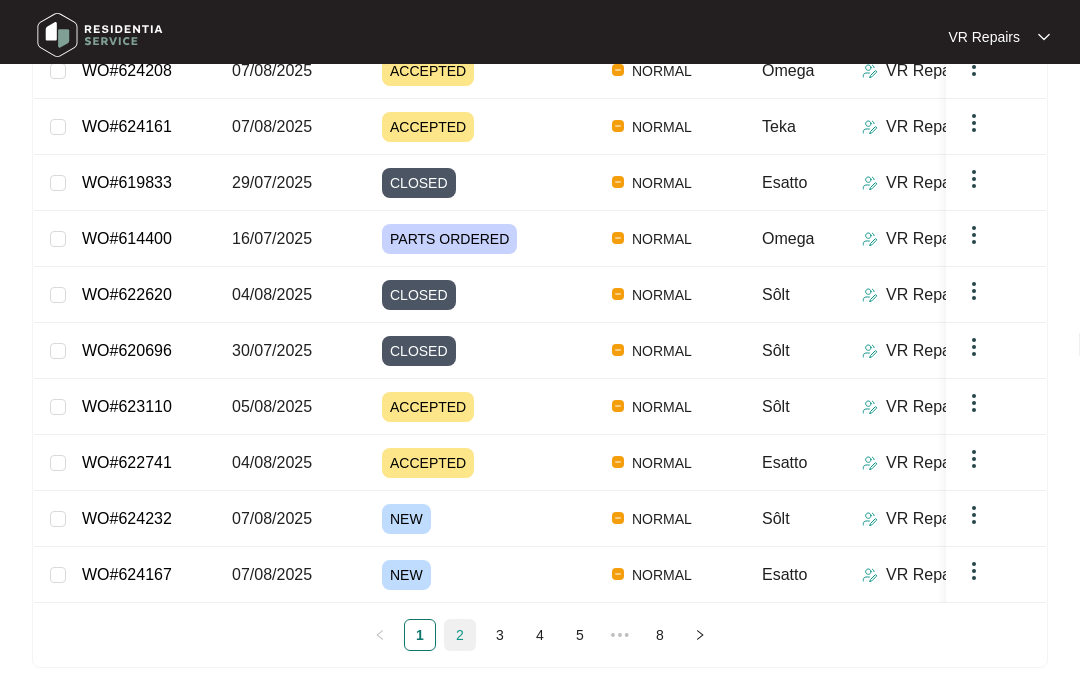 click on "2" at bounding box center (460, 635) 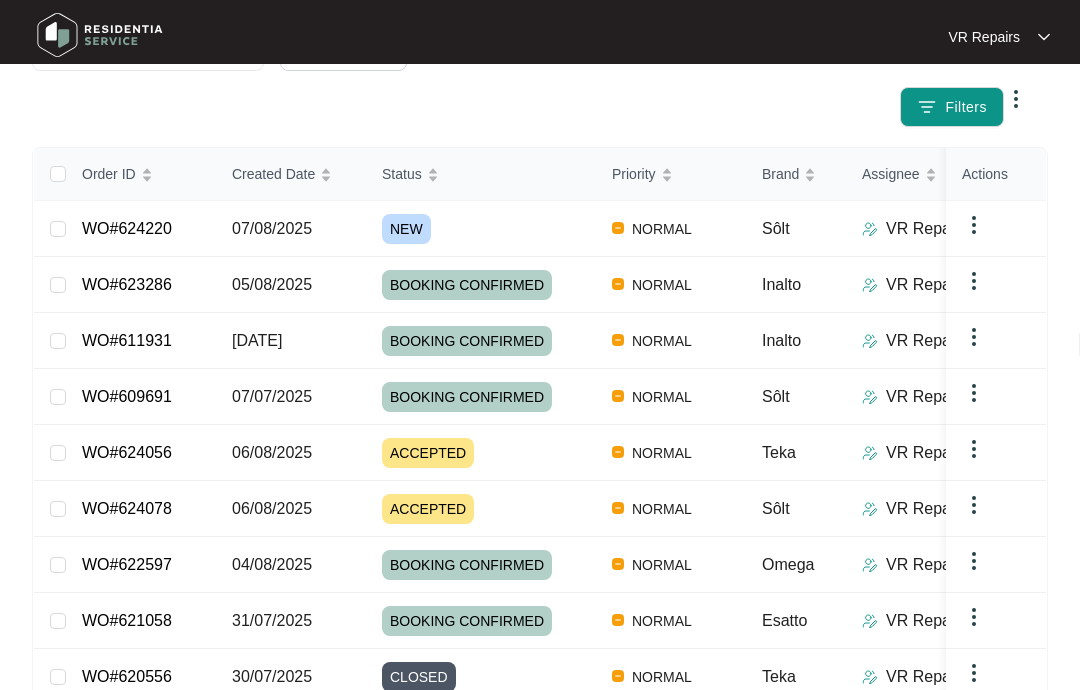 scroll, scrollTop: 235, scrollLeft: 0, axis: vertical 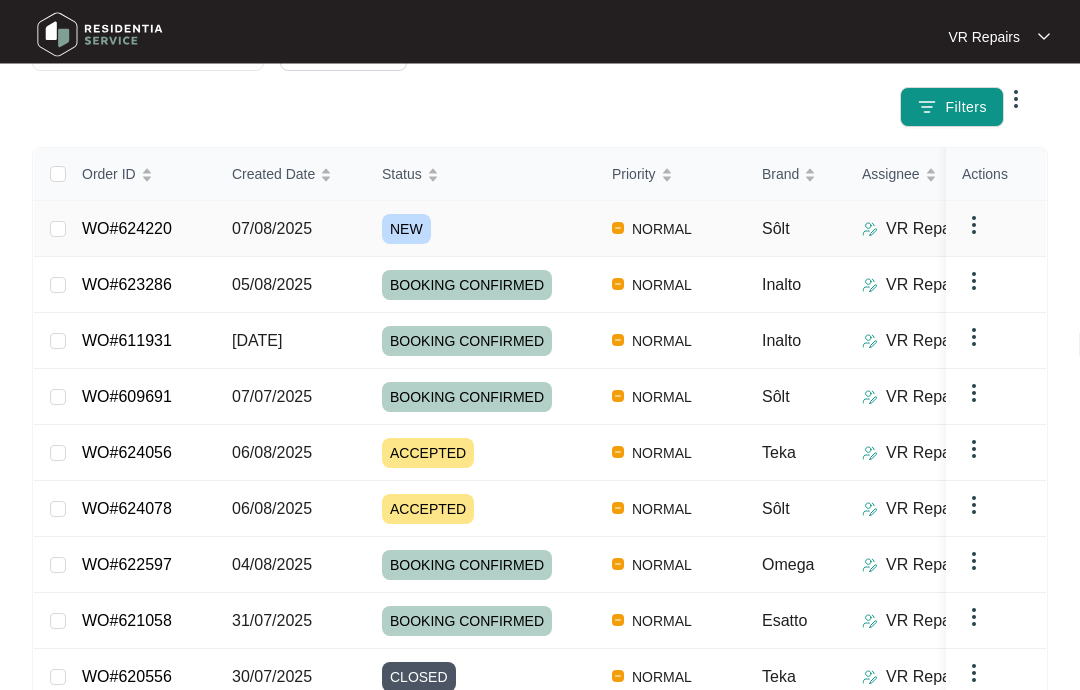 click on "WO#624220" at bounding box center [127, 229] 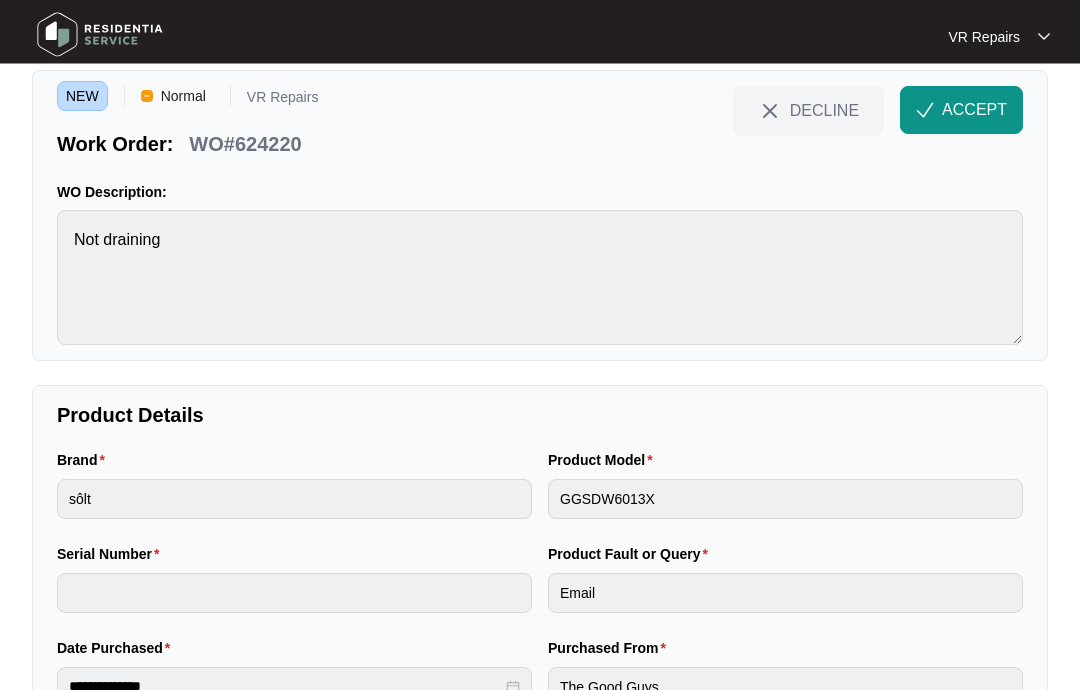scroll, scrollTop: 0, scrollLeft: 0, axis: both 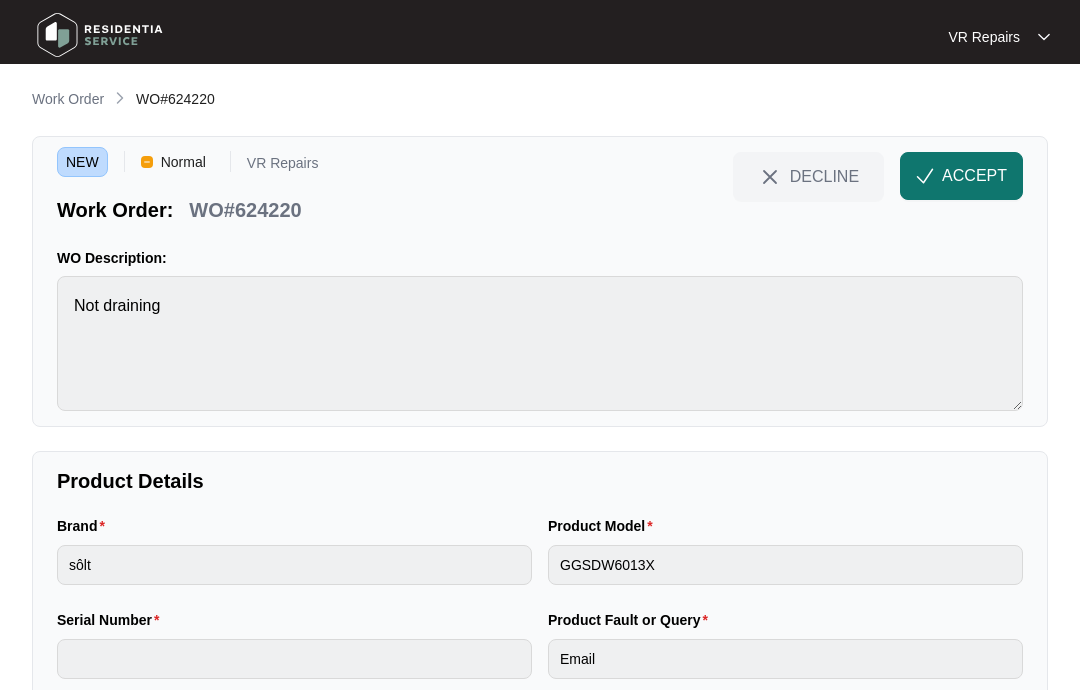click on "ACCEPT" at bounding box center [974, 176] 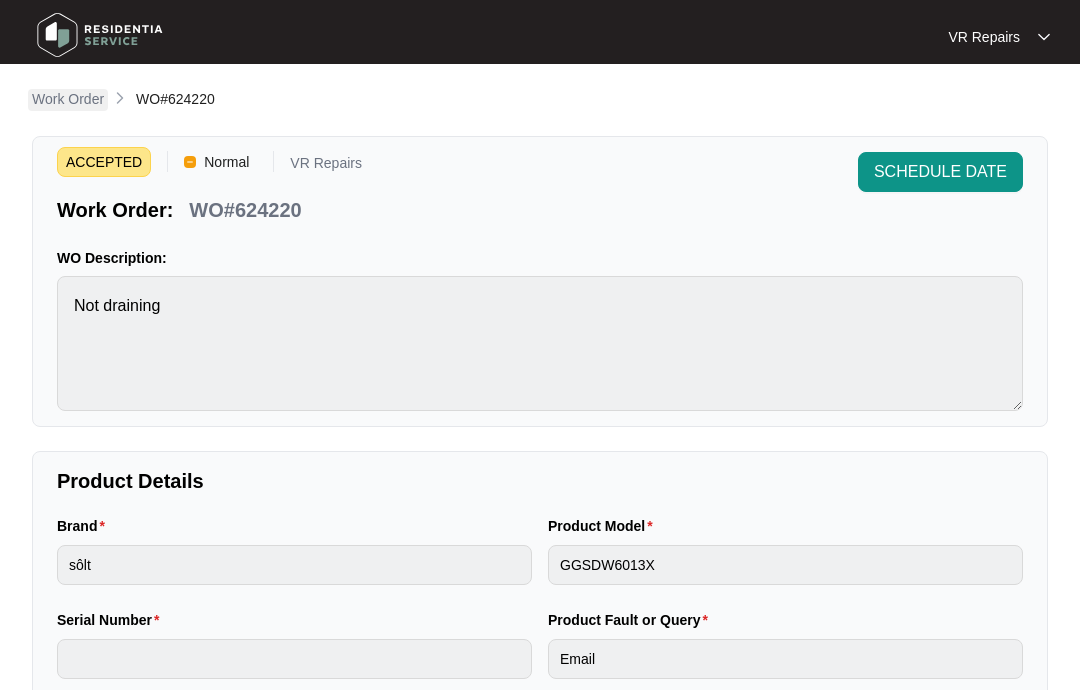 click on "Work Order" at bounding box center [68, 99] 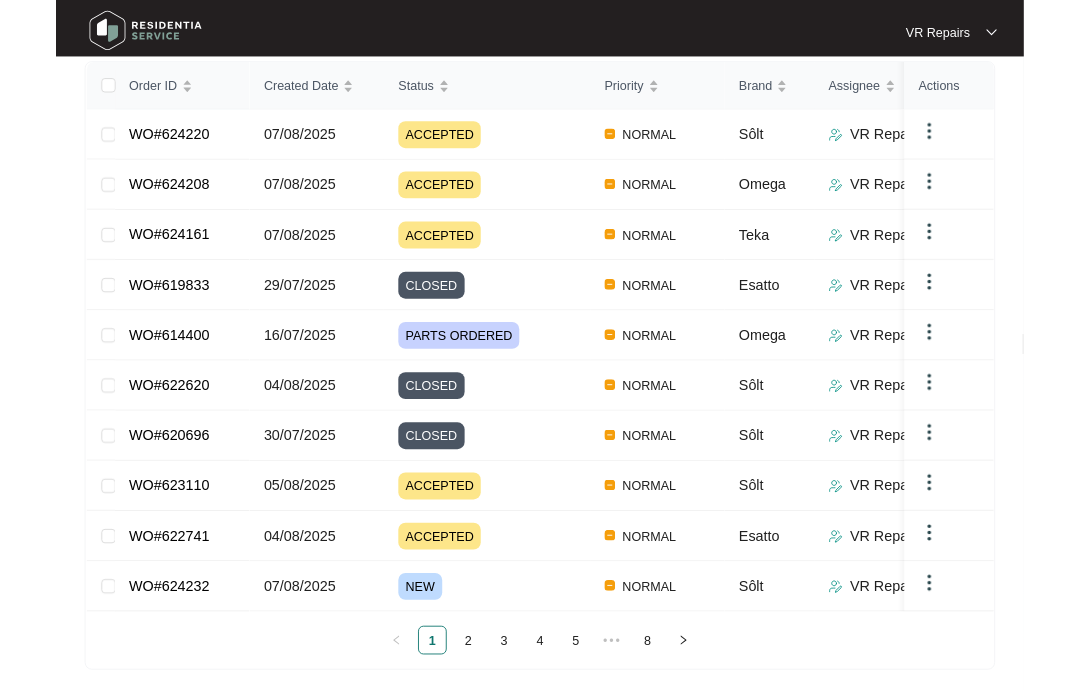 scroll, scrollTop: 394, scrollLeft: 0, axis: vertical 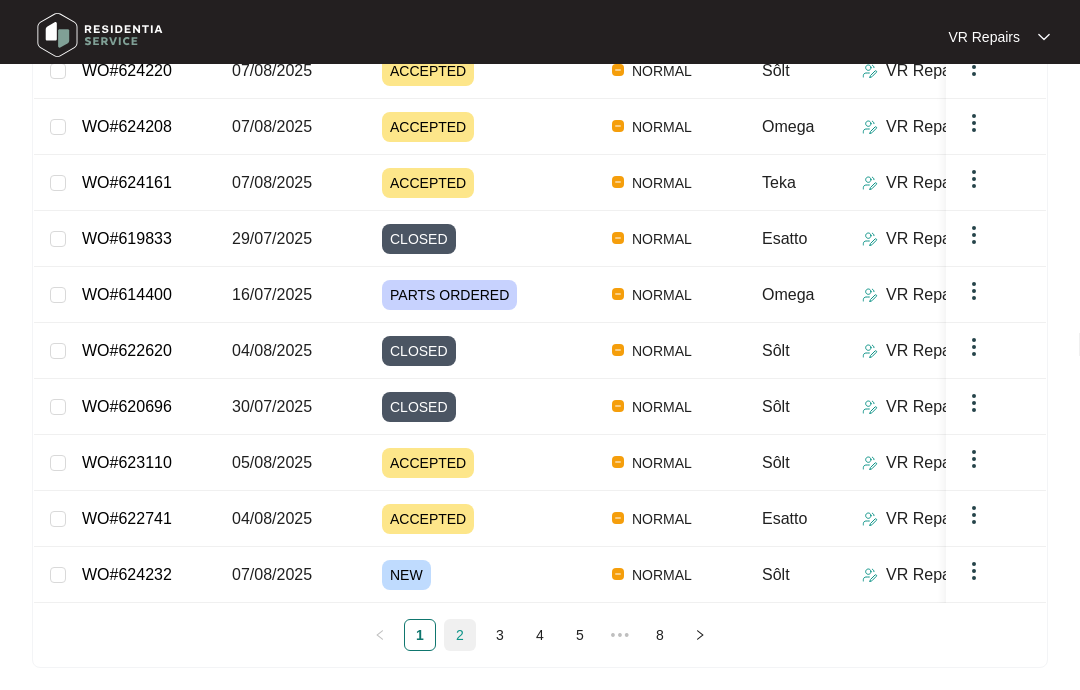 click on "2" at bounding box center [460, 635] 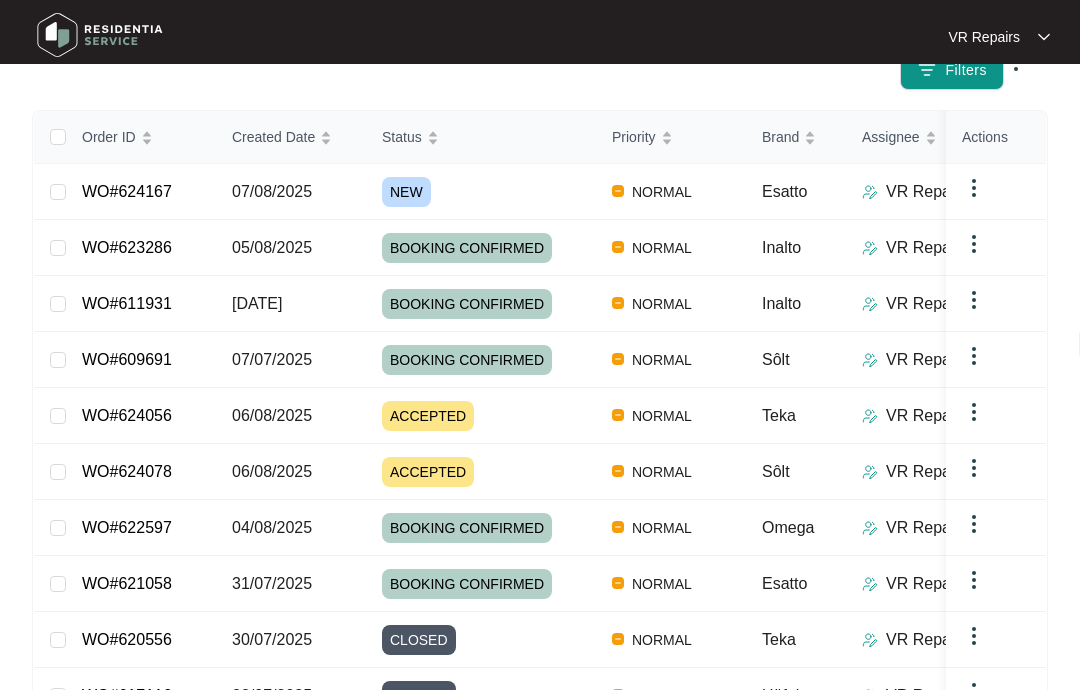 scroll, scrollTop: 262, scrollLeft: 0, axis: vertical 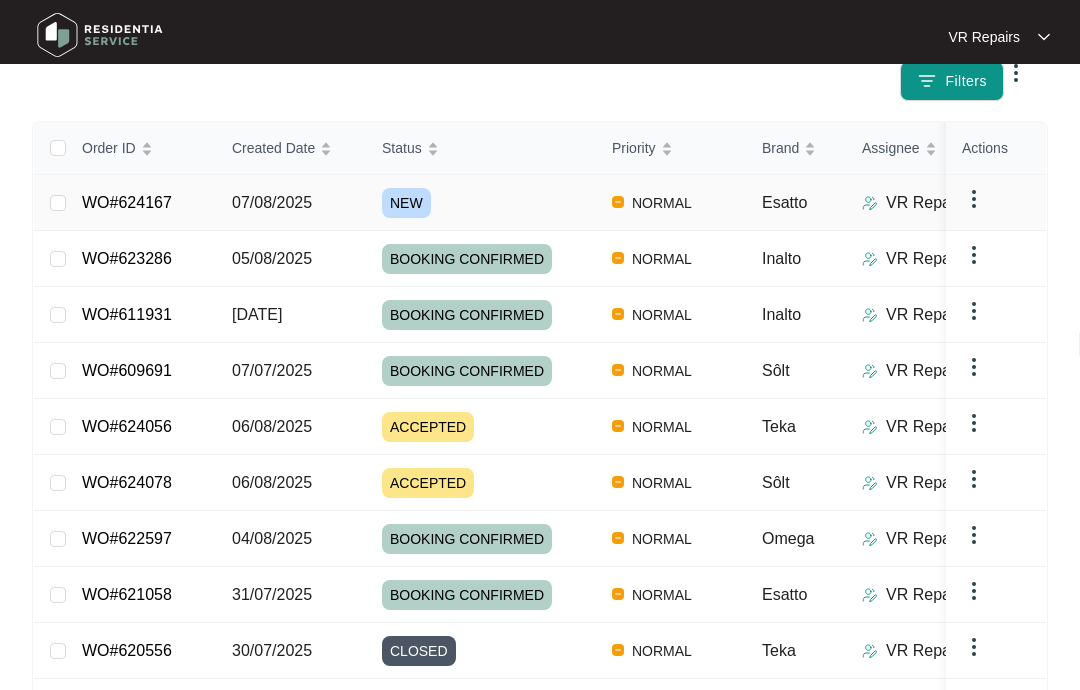 click on "WO#624167" at bounding box center (127, 202) 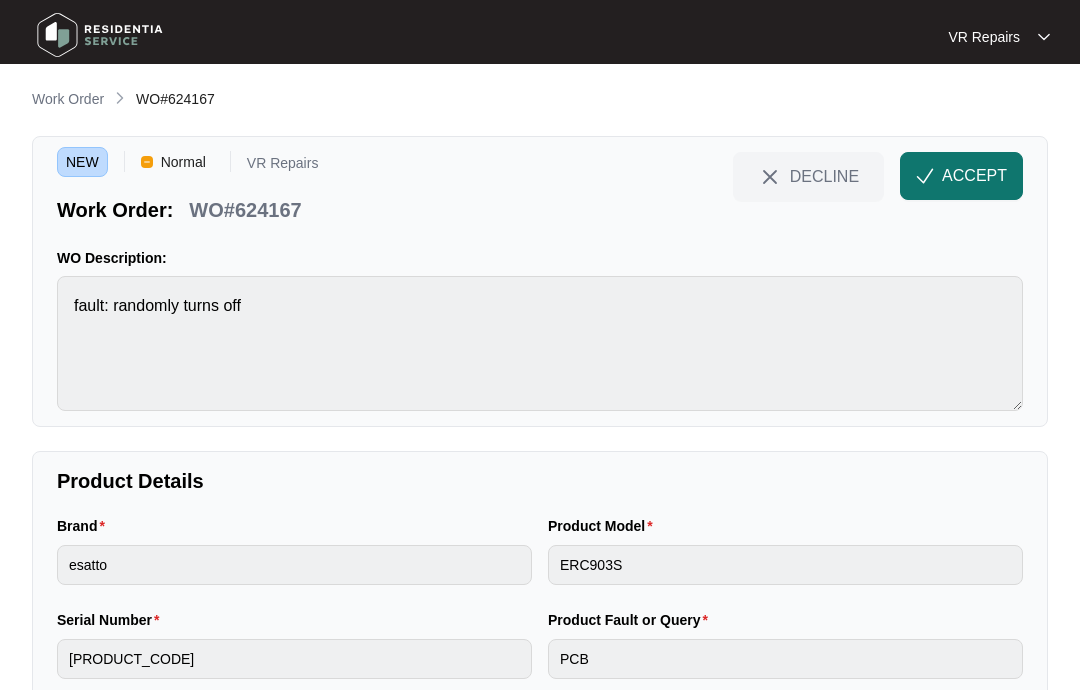 click on "ACCEPT" at bounding box center [974, 176] 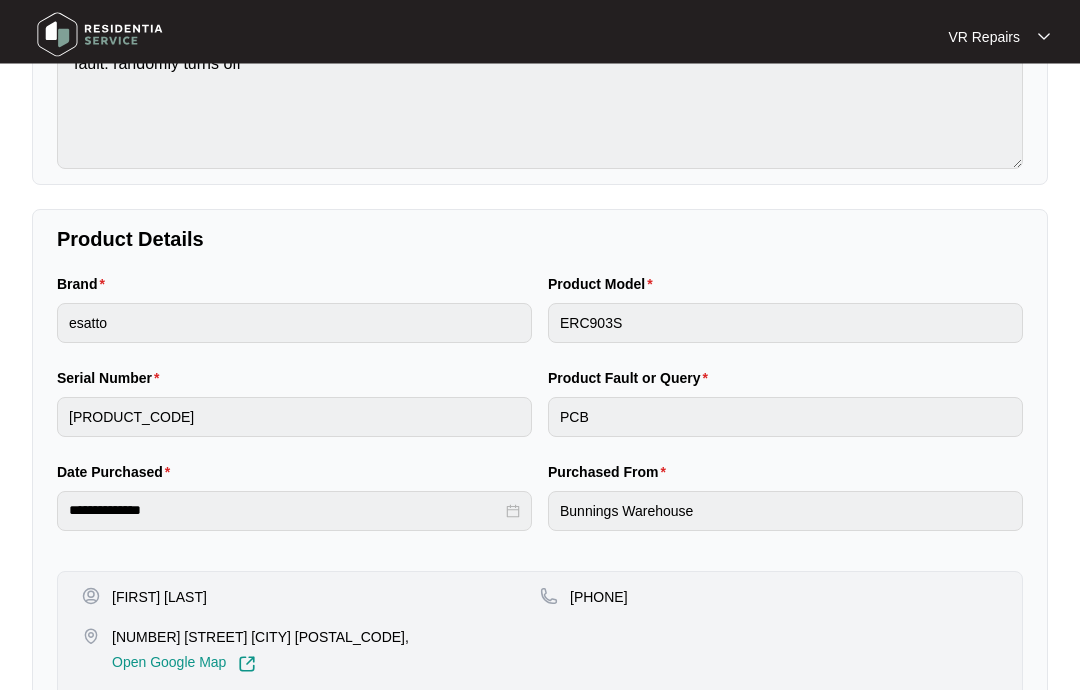 scroll, scrollTop: 0, scrollLeft: 0, axis: both 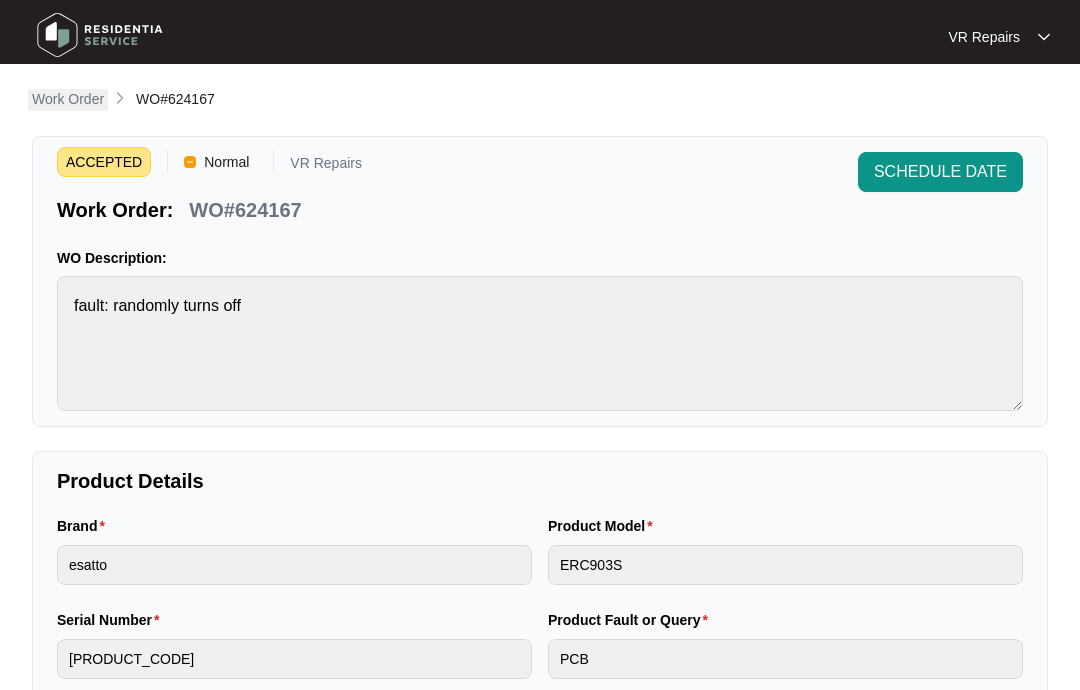 click on "Work Order" at bounding box center (68, 99) 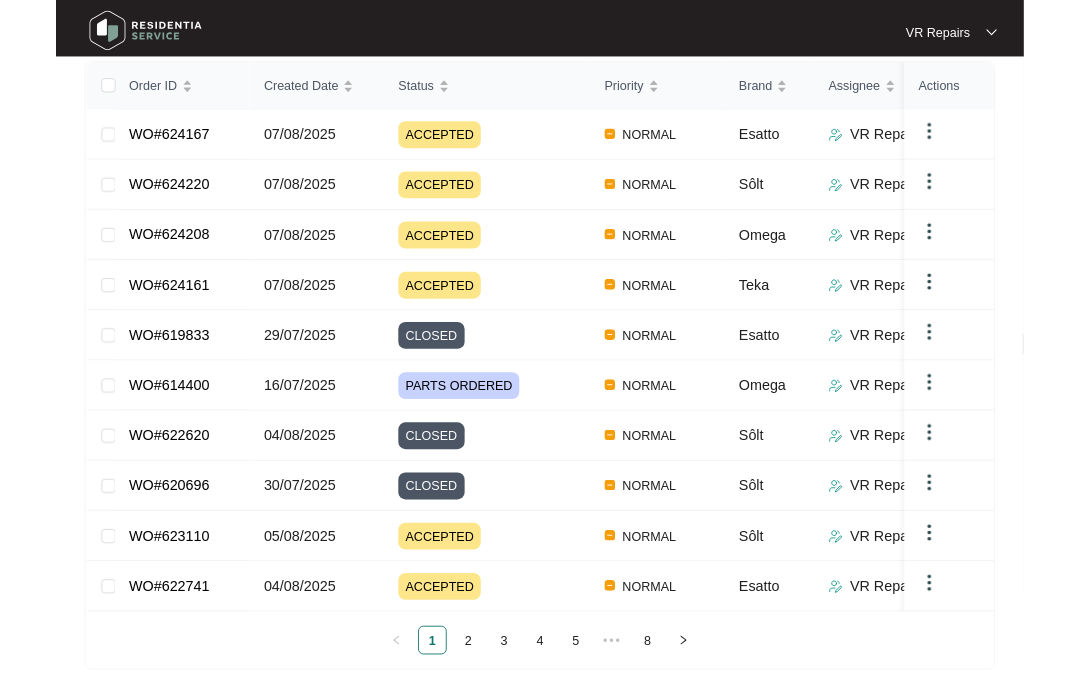 scroll, scrollTop: 394, scrollLeft: 0, axis: vertical 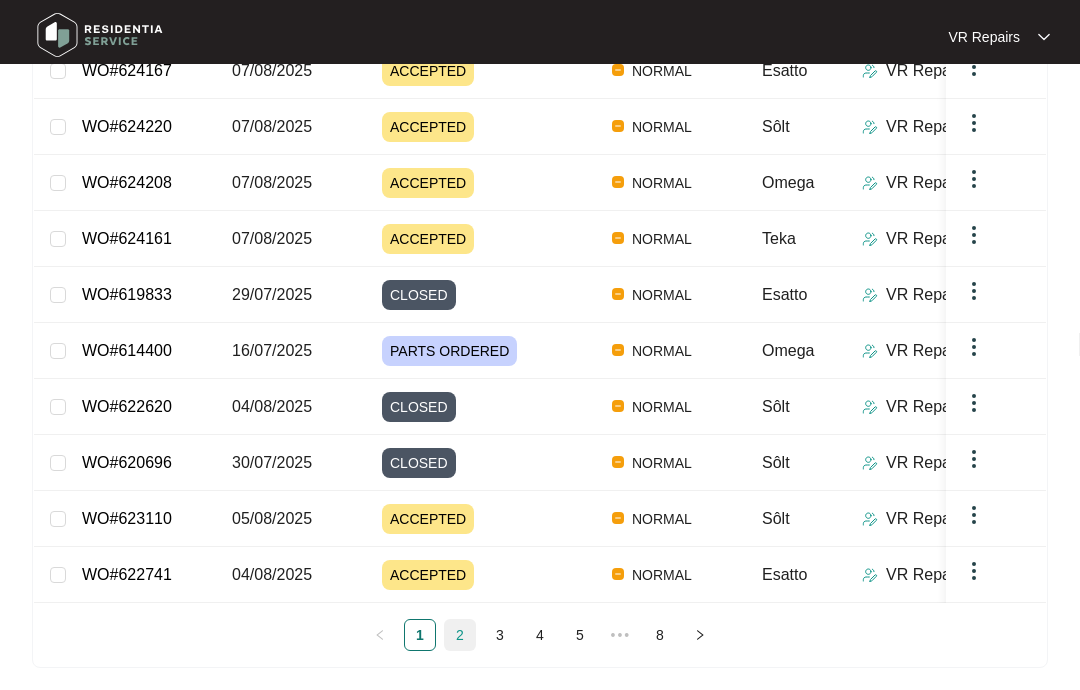 click on "2" at bounding box center [460, 635] 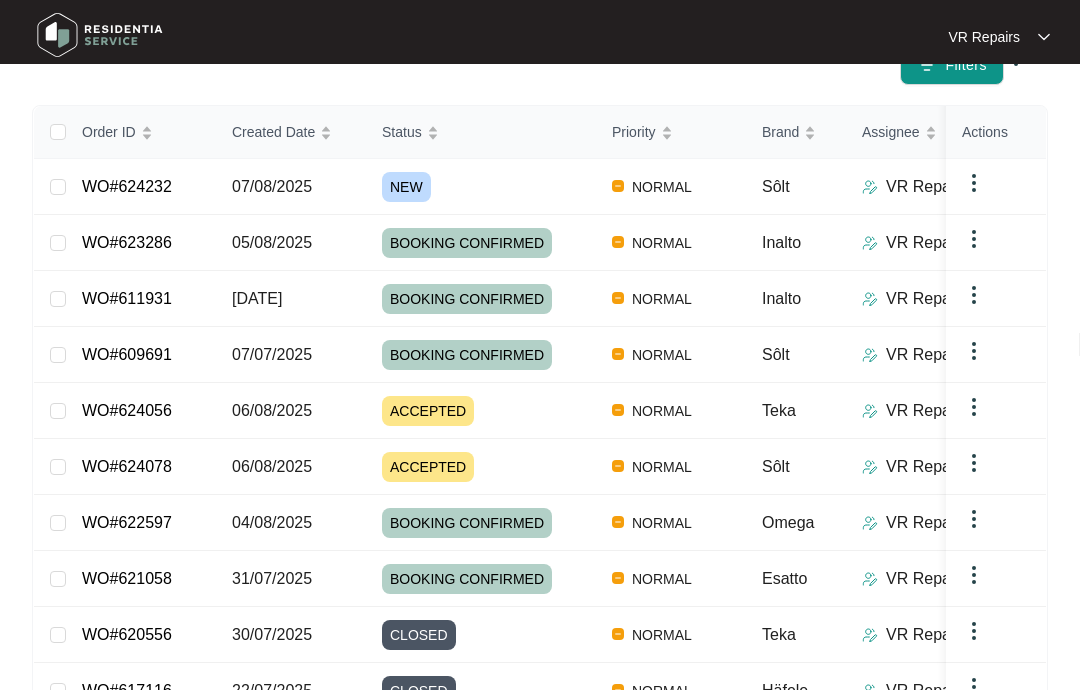 scroll, scrollTop: 273, scrollLeft: 0, axis: vertical 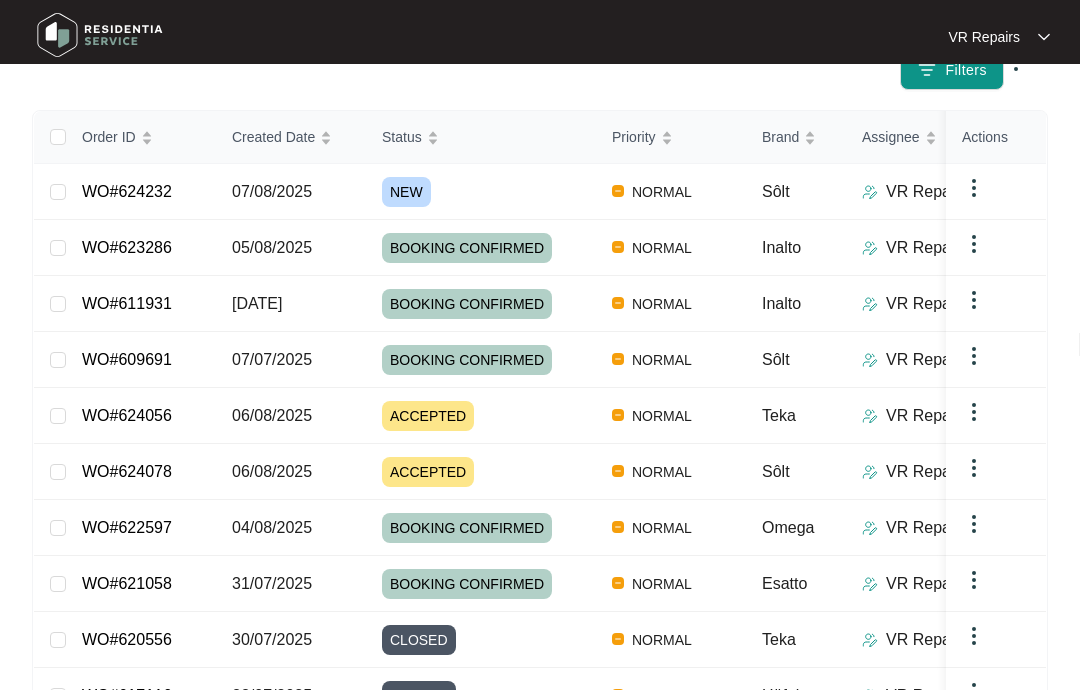 click on "WO#624232" at bounding box center (127, 191) 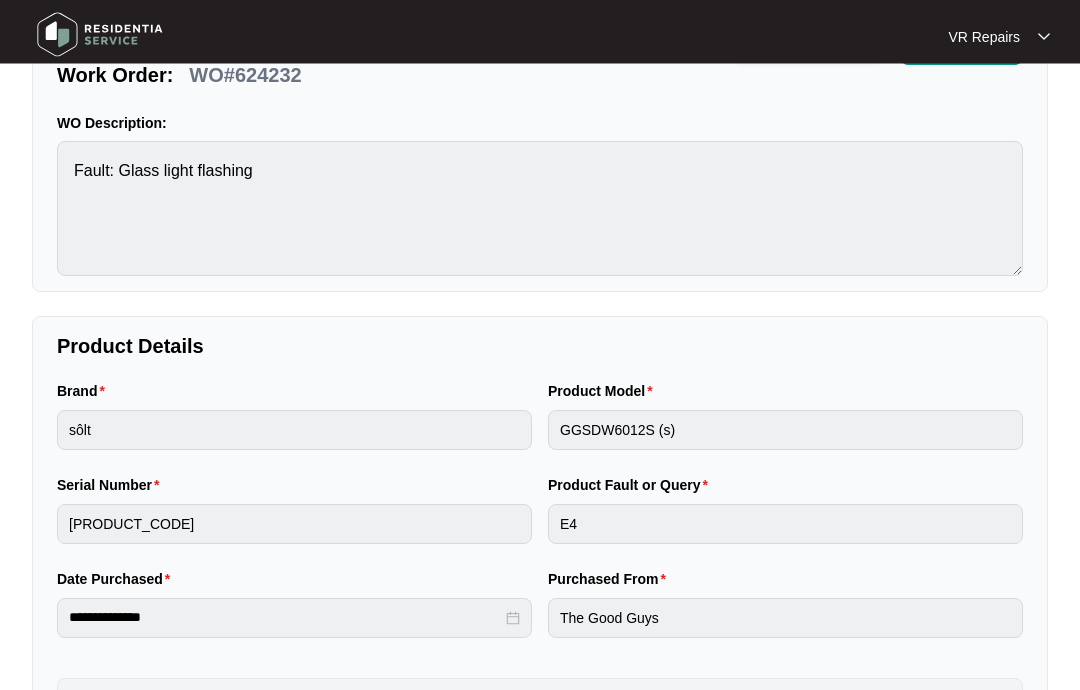 scroll, scrollTop: 0, scrollLeft: 0, axis: both 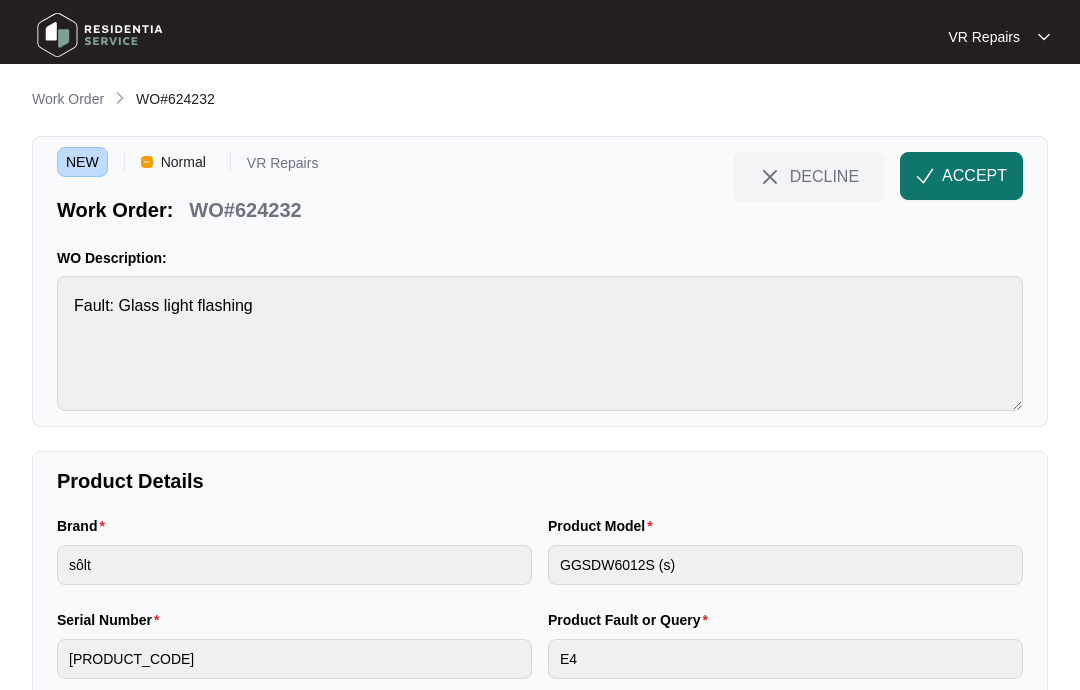 click on "ACCEPT" at bounding box center (974, 176) 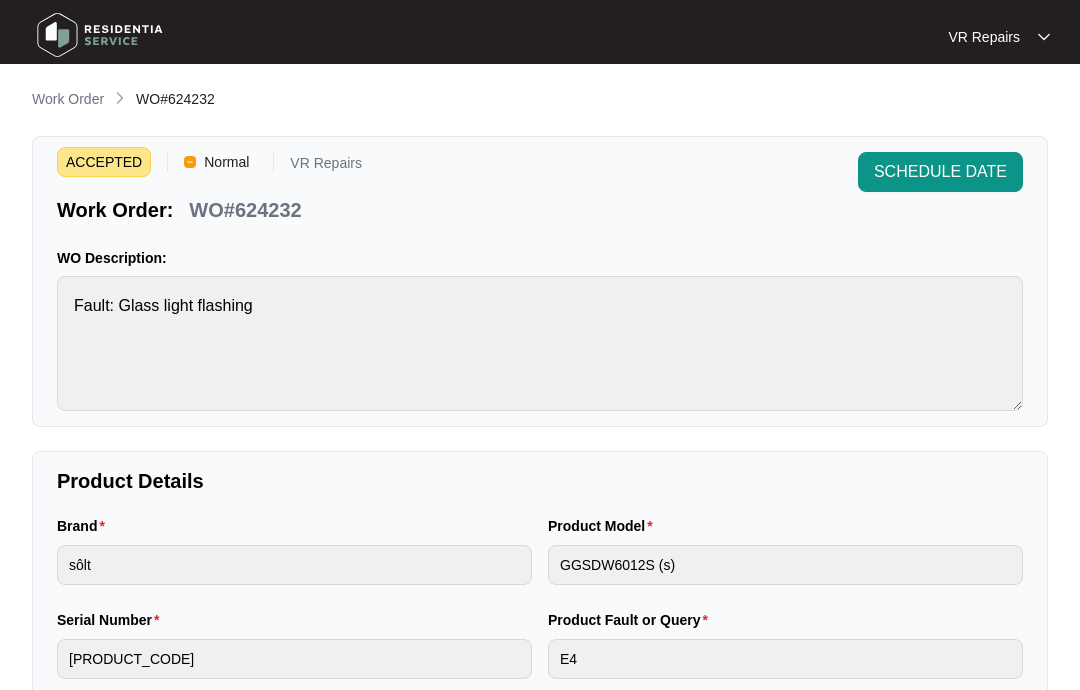 click on "Work Order" at bounding box center (68, 99) 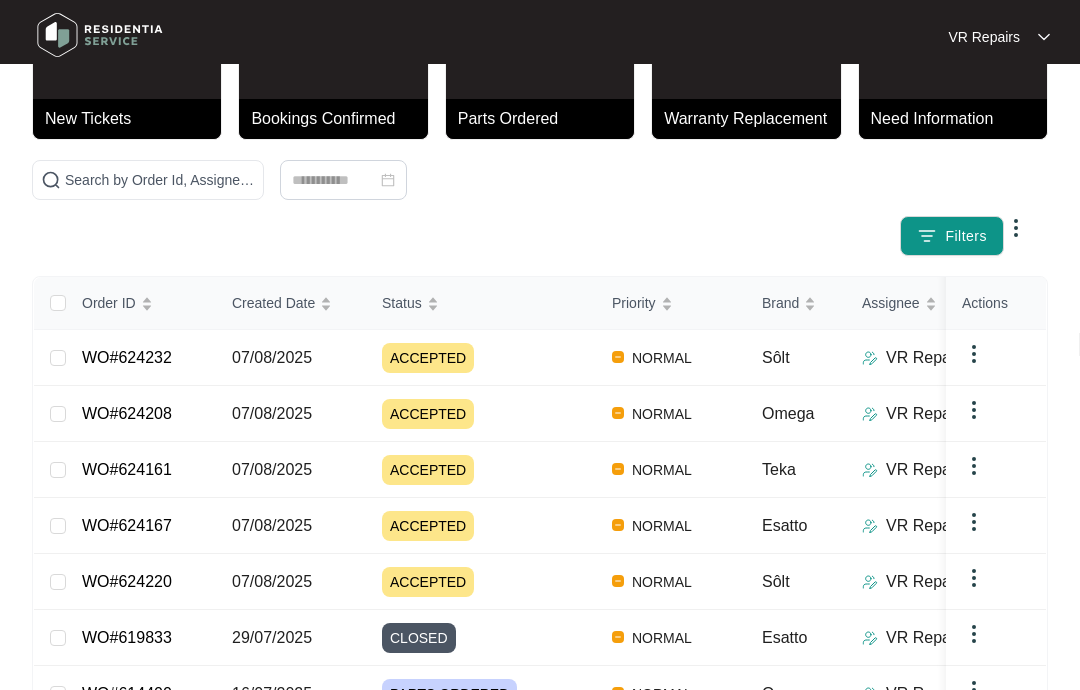 scroll, scrollTop: 0, scrollLeft: 0, axis: both 